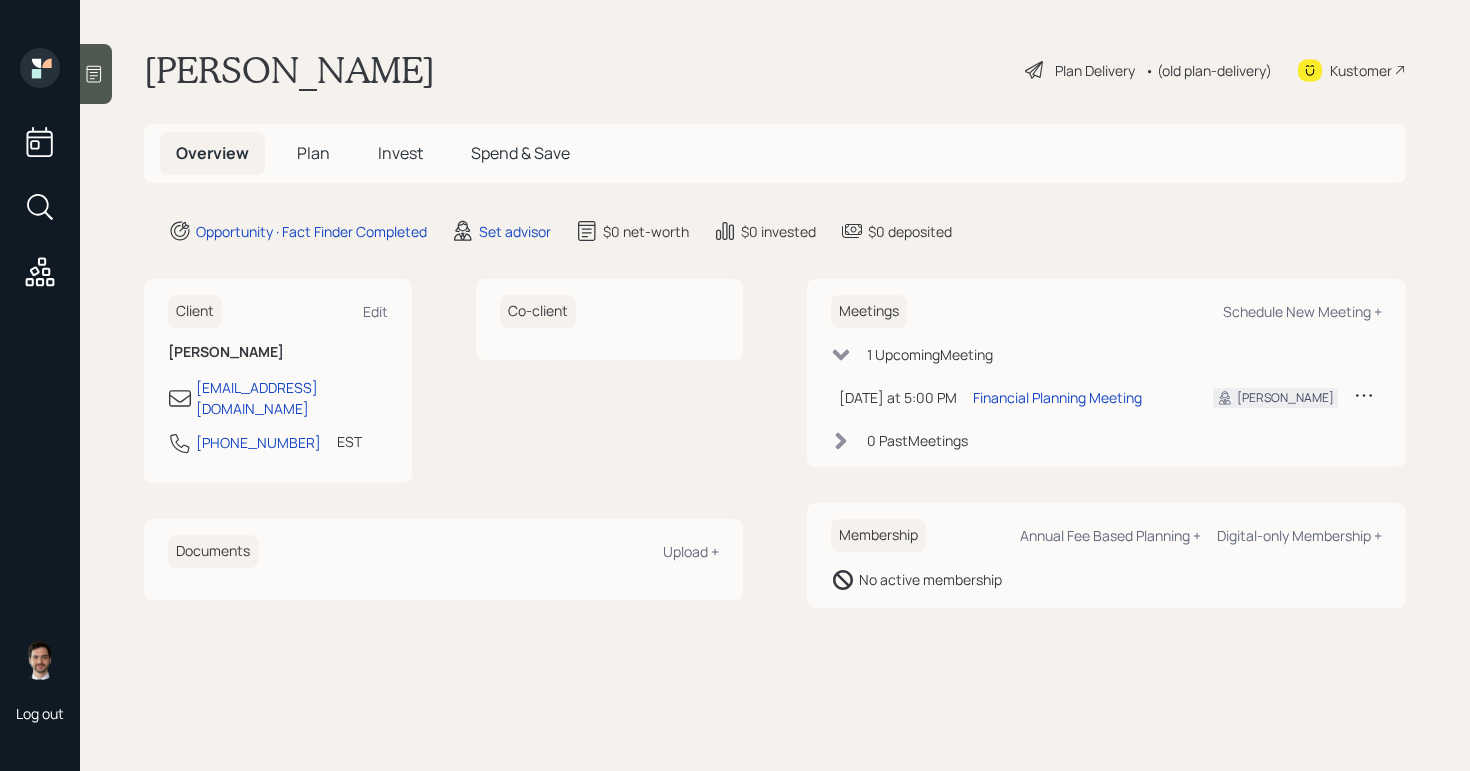 scroll, scrollTop: 0, scrollLeft: 0, axis: both 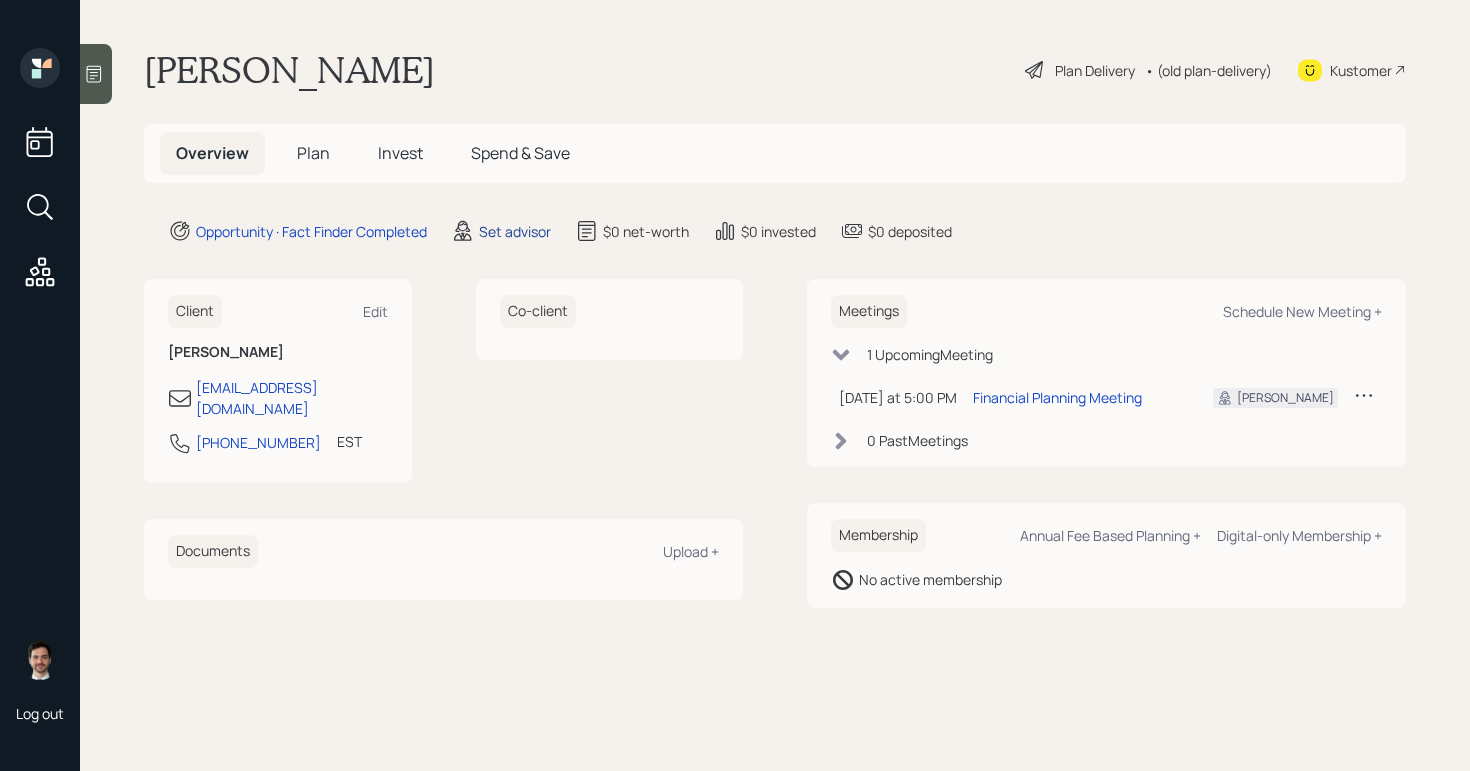 click on "Set advisor" at bounding box center [515, 231] 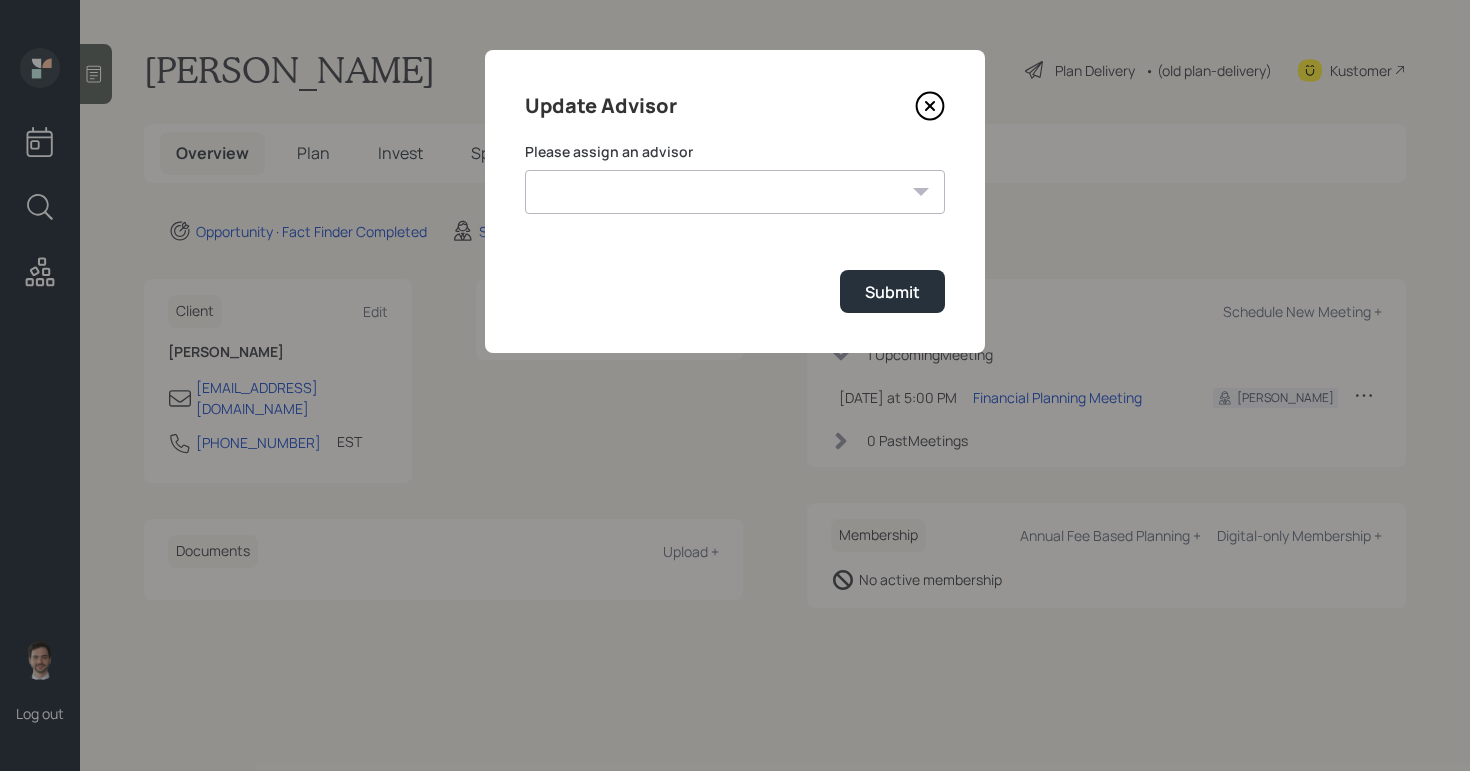 click on "Jonah Coleman Tyler End Michael Russo Treva Nostdahl Eric Schwartz James DiStasi Hunter Neumayer Sami Boghos Harrison Schaefer" at bounding box center (735, 192) 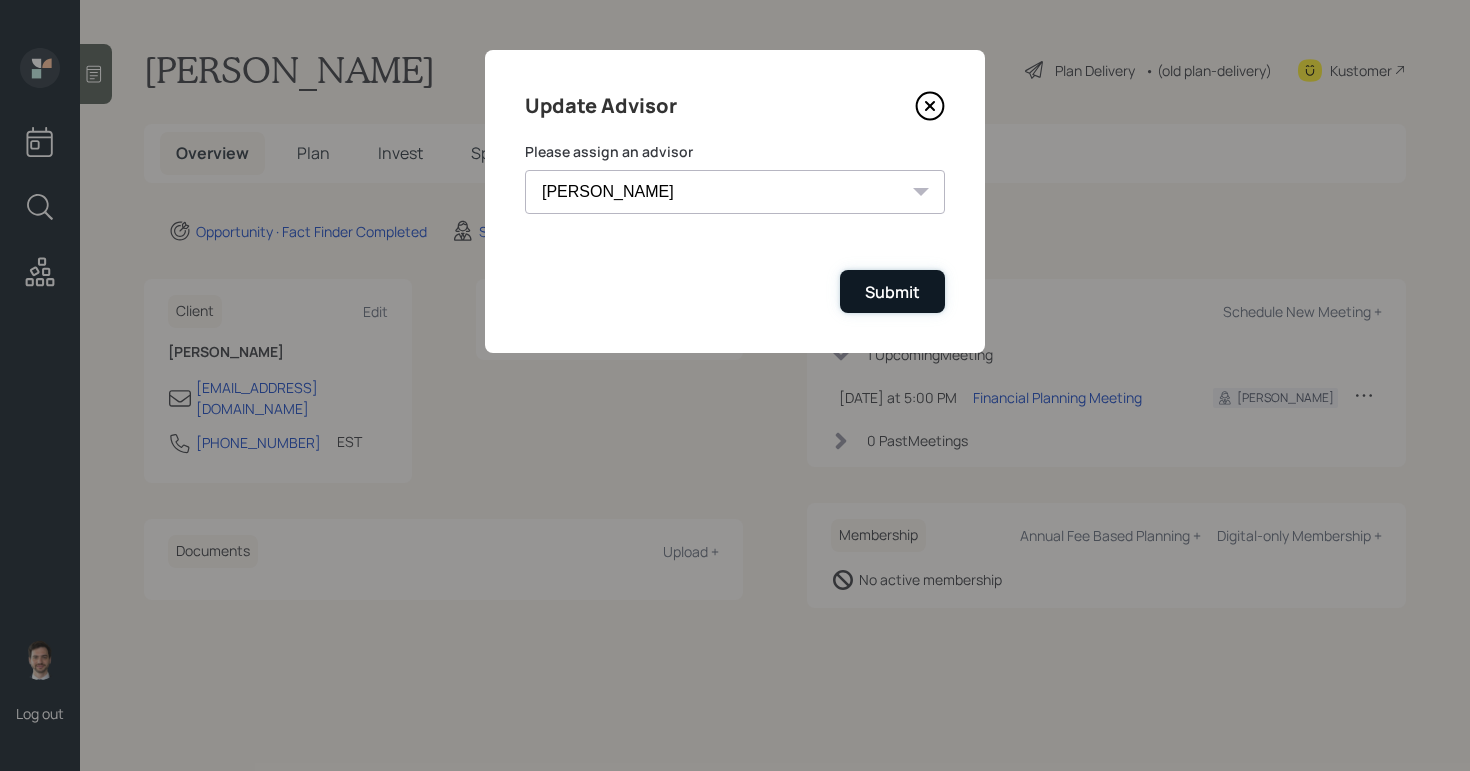 click on "Submit" at bounding box center (892, 292) 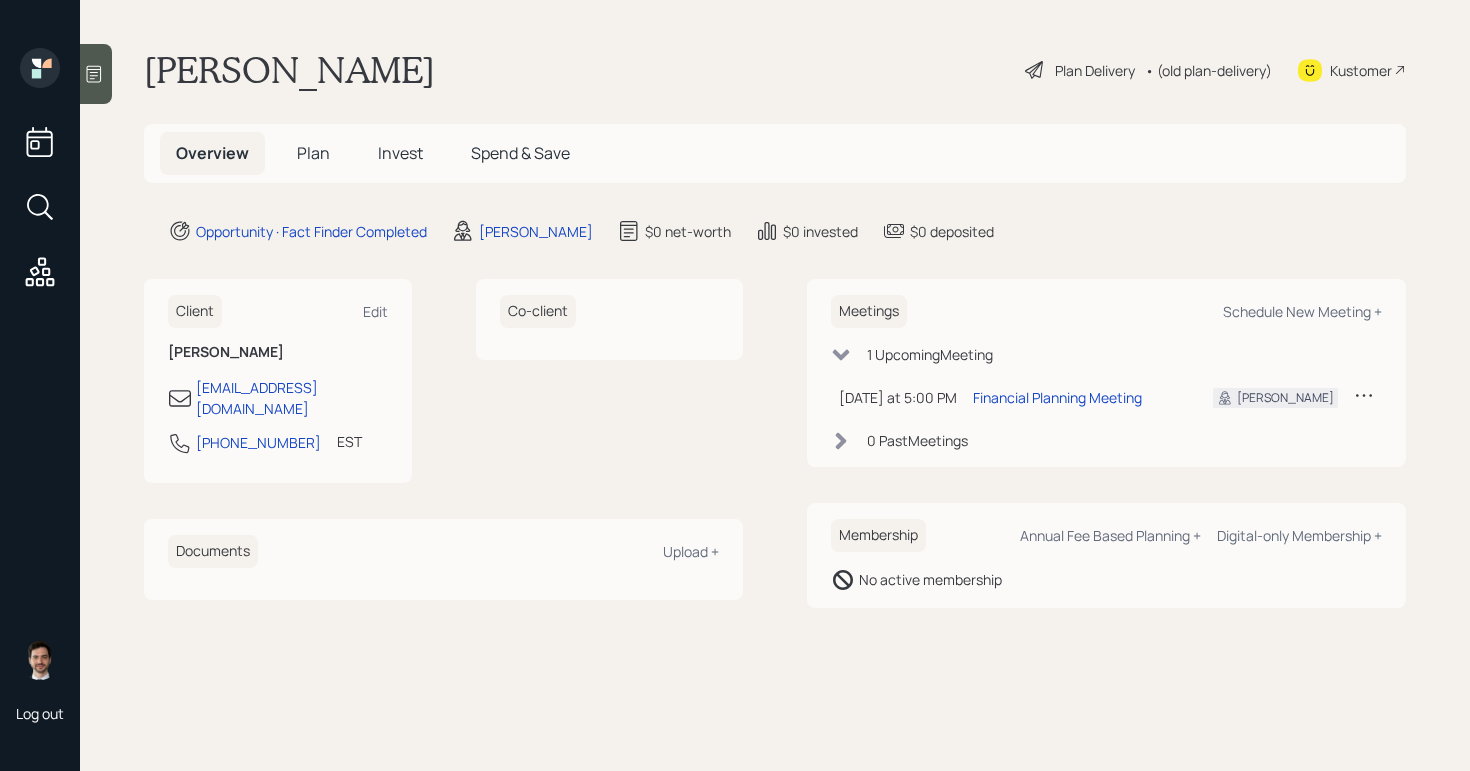 click on "Plan" at bounding box center [313, 153] 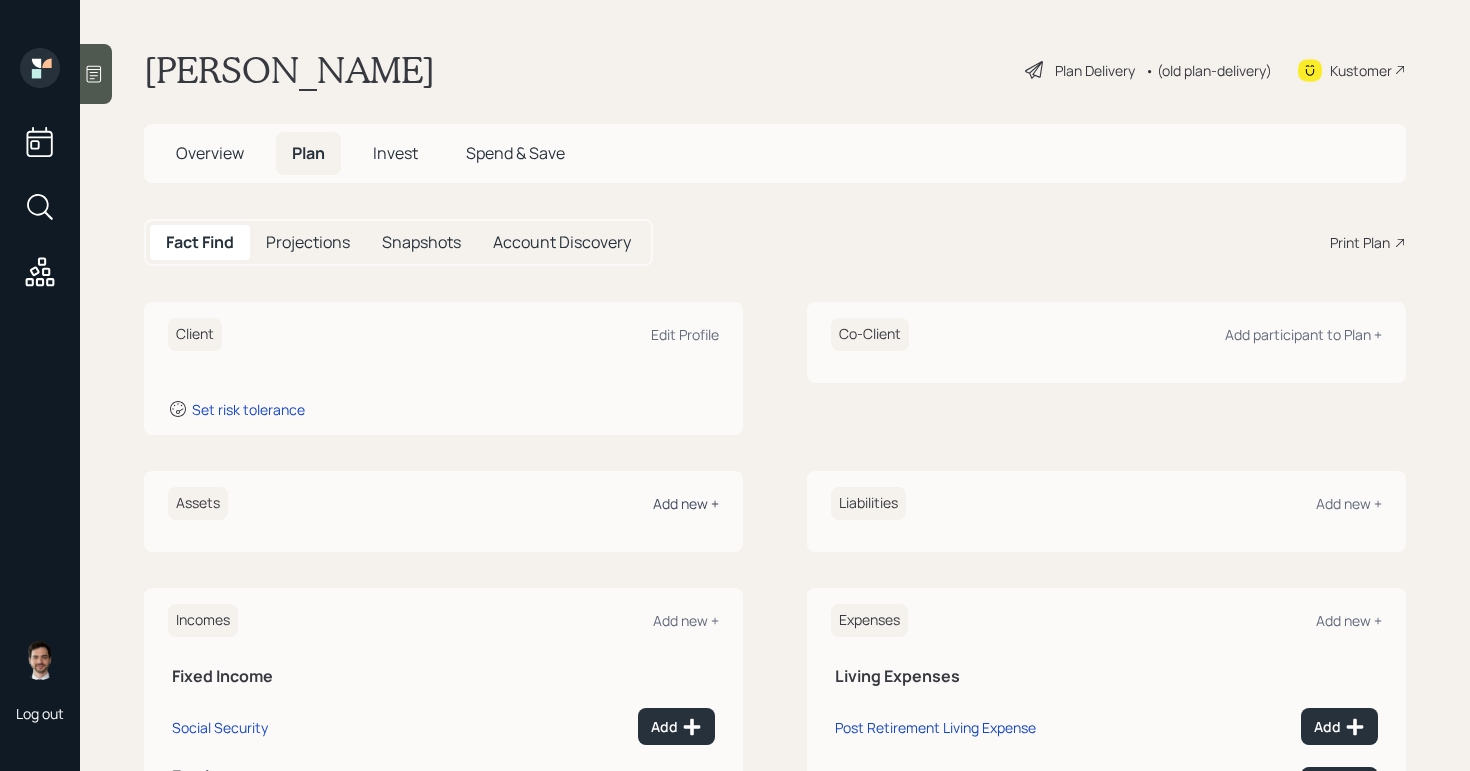 click on "Add new +" at bounding box center (686, 503) 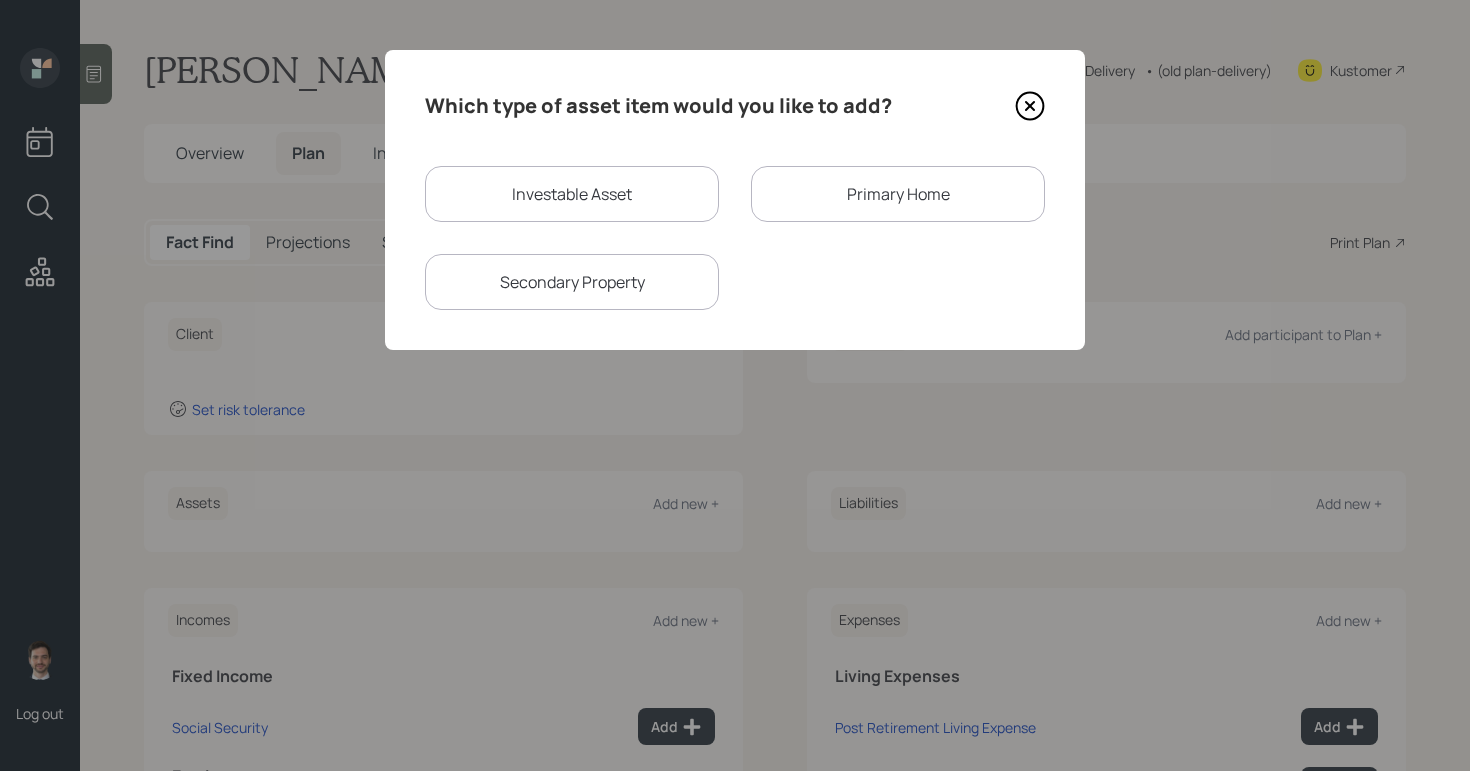 click on "Investable Asset" at bounding box center [572, 194] 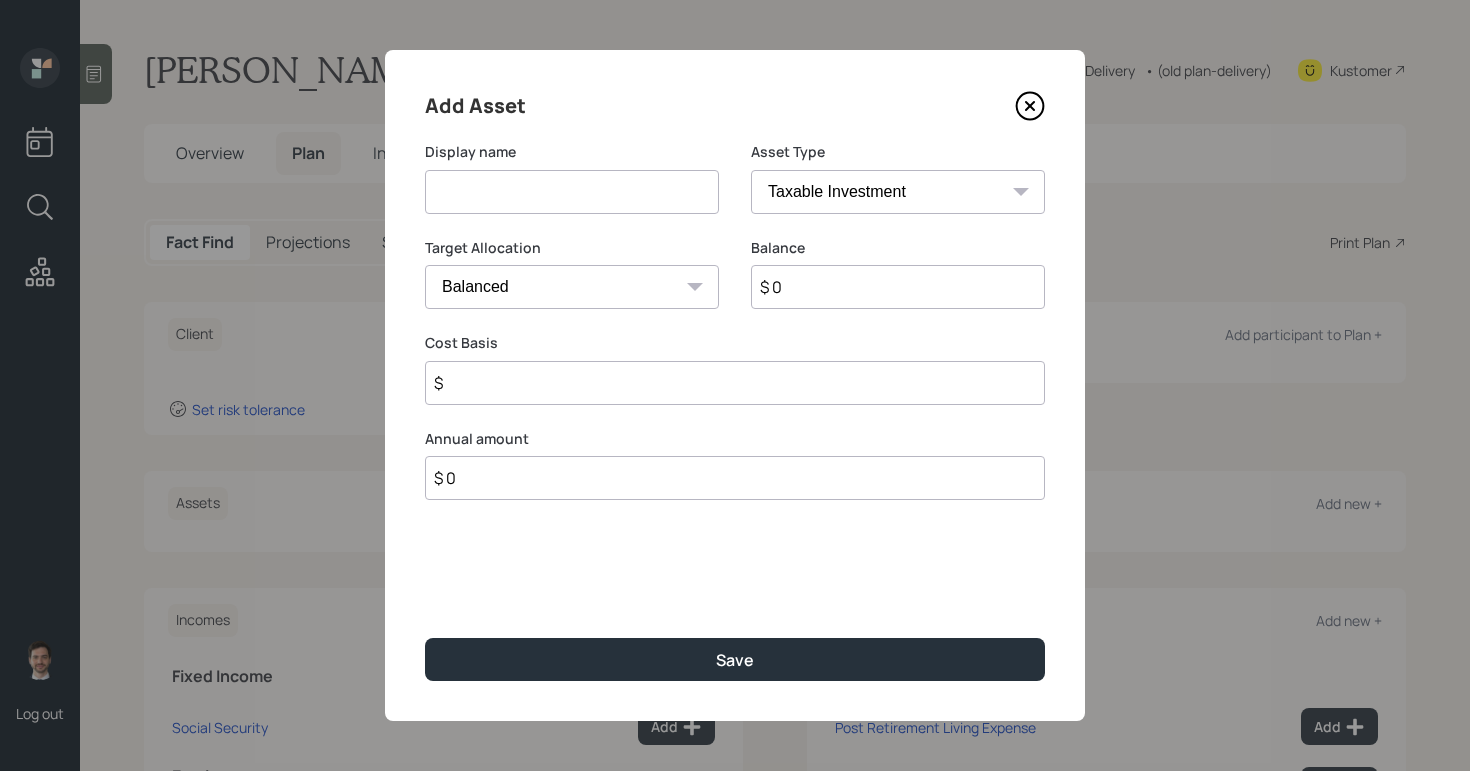 click at bounding box center [572, 192] 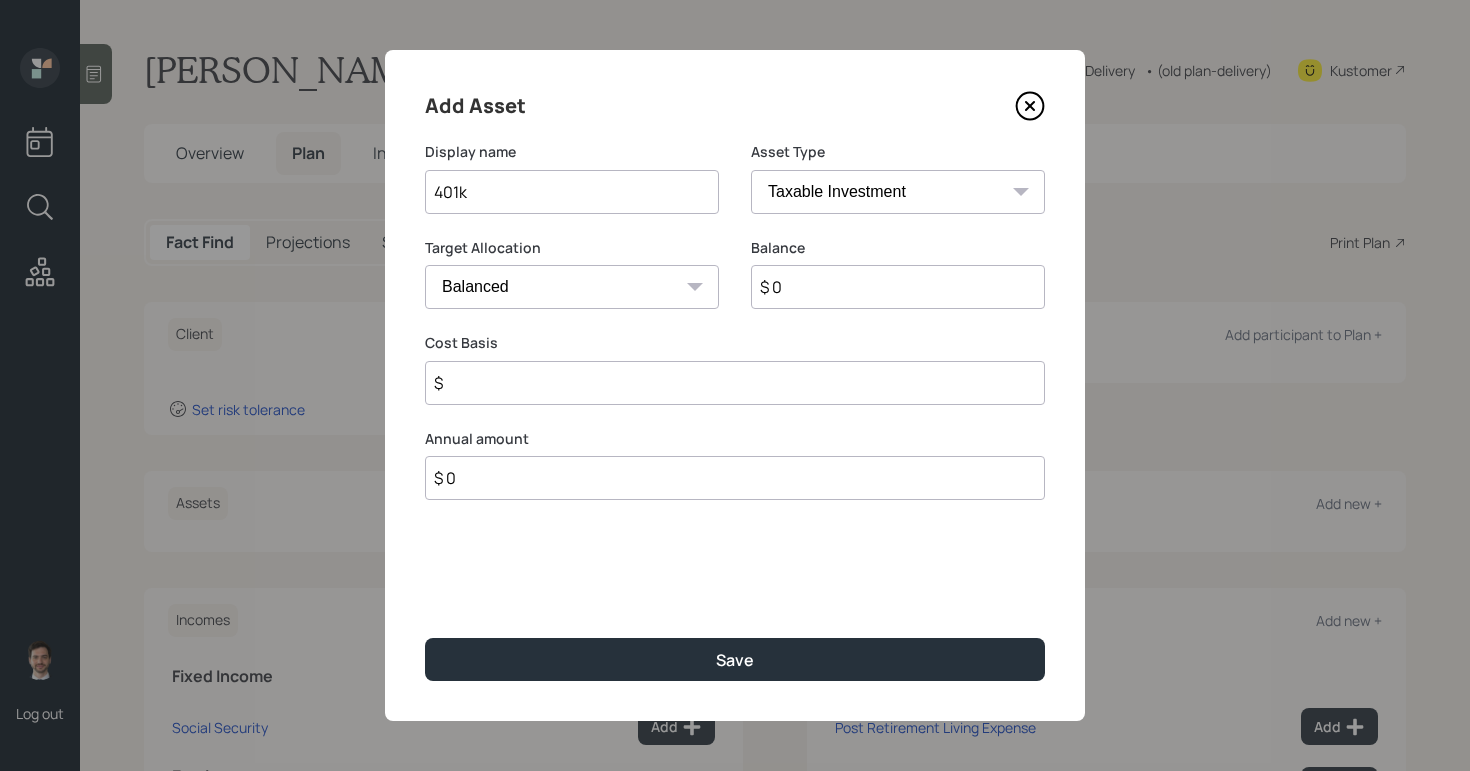 drag, startPoint x: 525, startPoint y: 181, endPoint x: 262, endPoint y: 183, distance: 263.0076 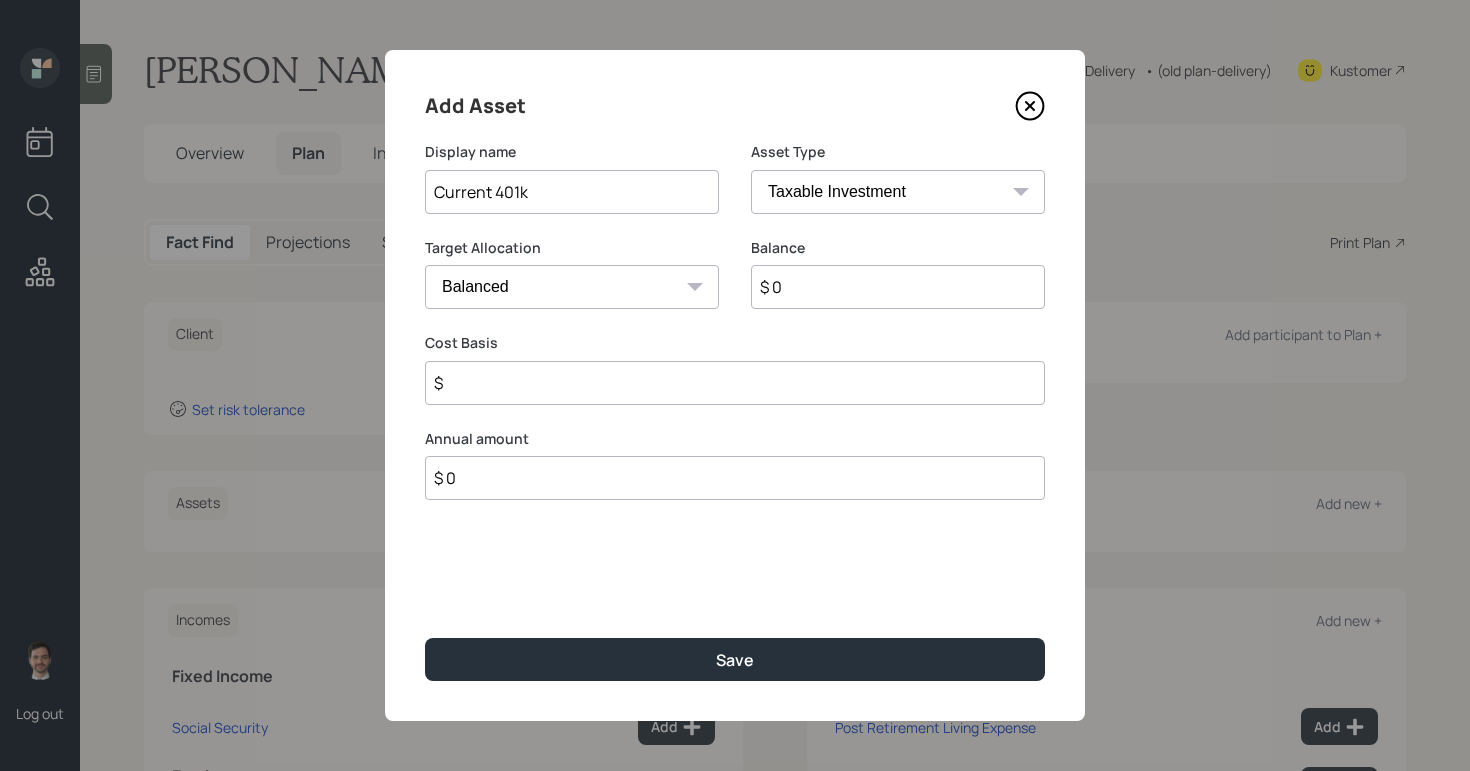 type on "Current 401k" 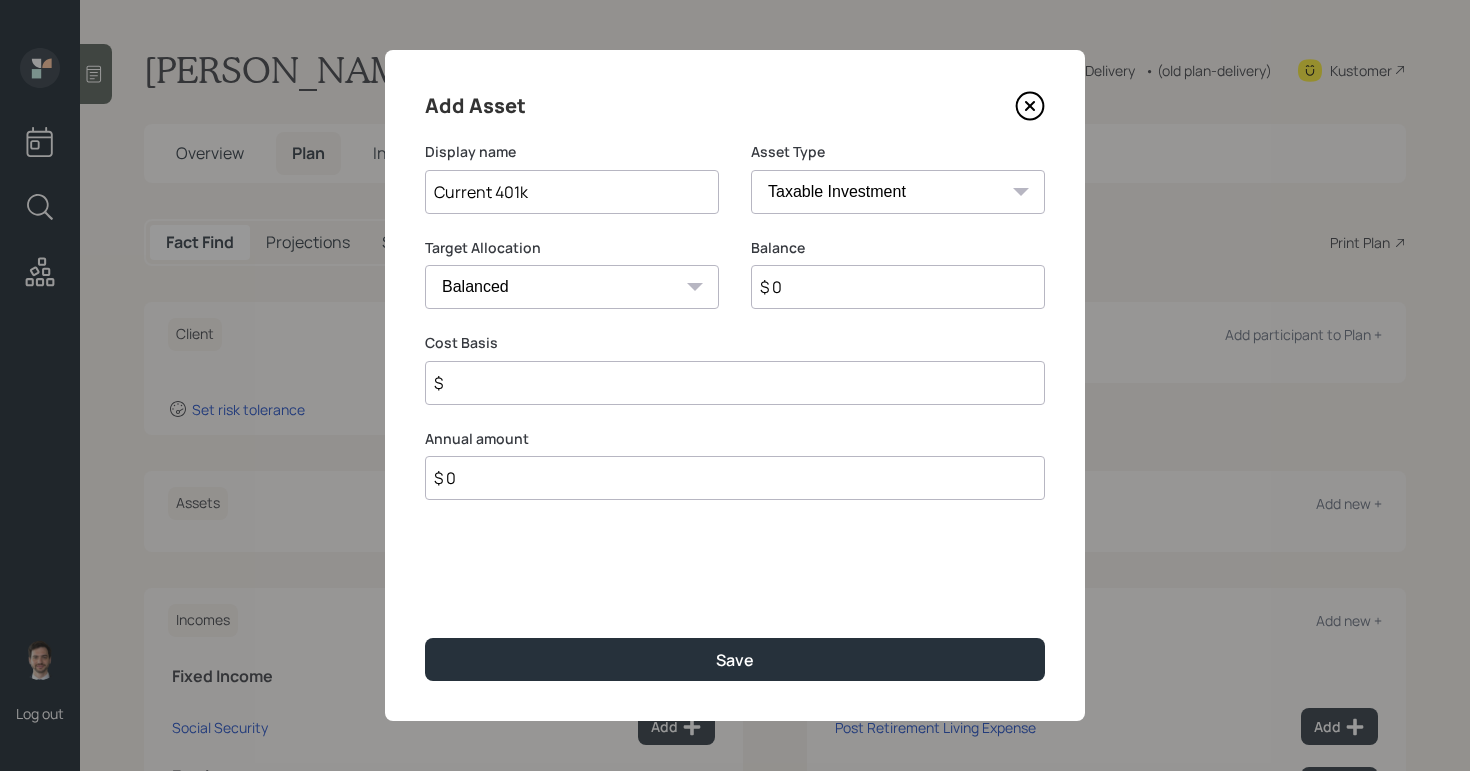 select on "company_sponsored" 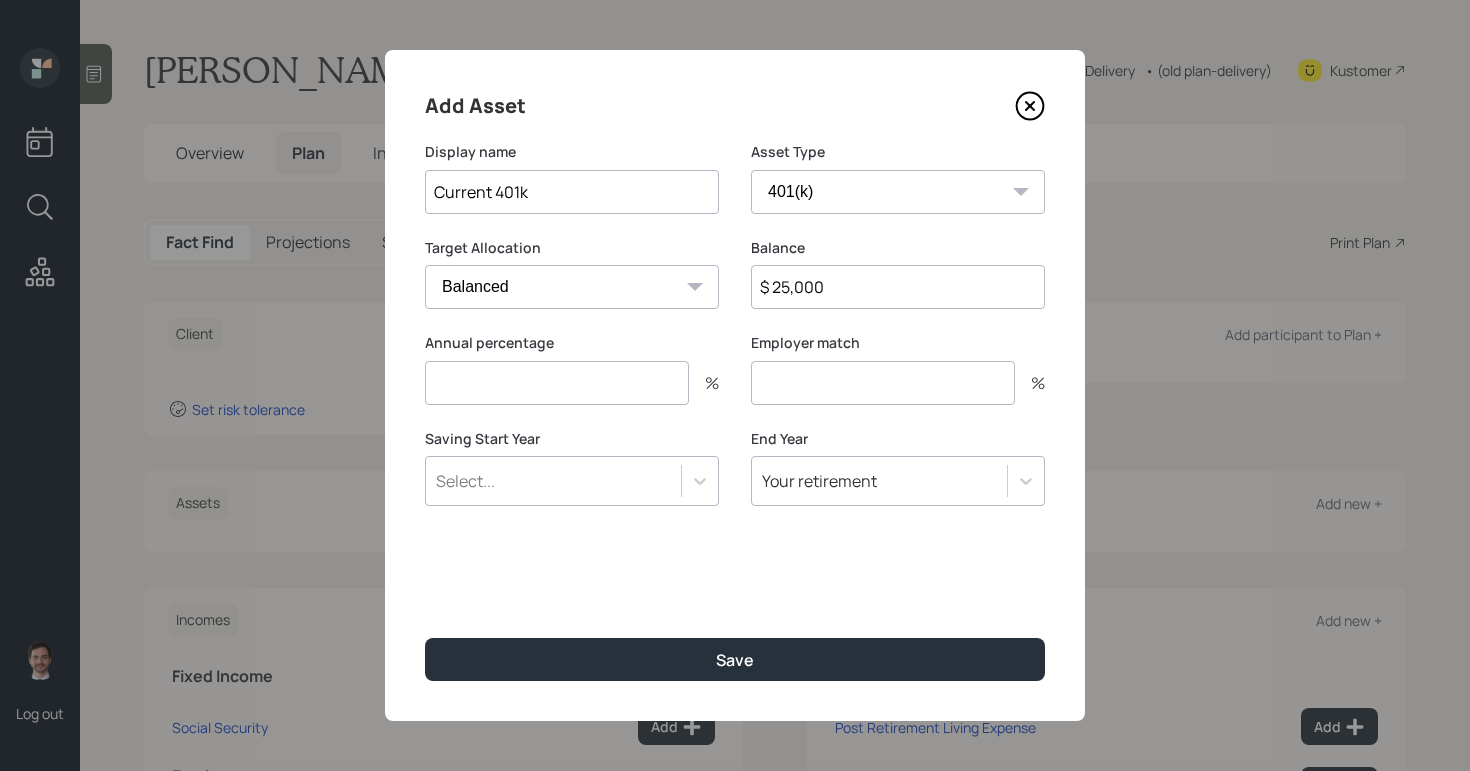 type on "$ 25,000" 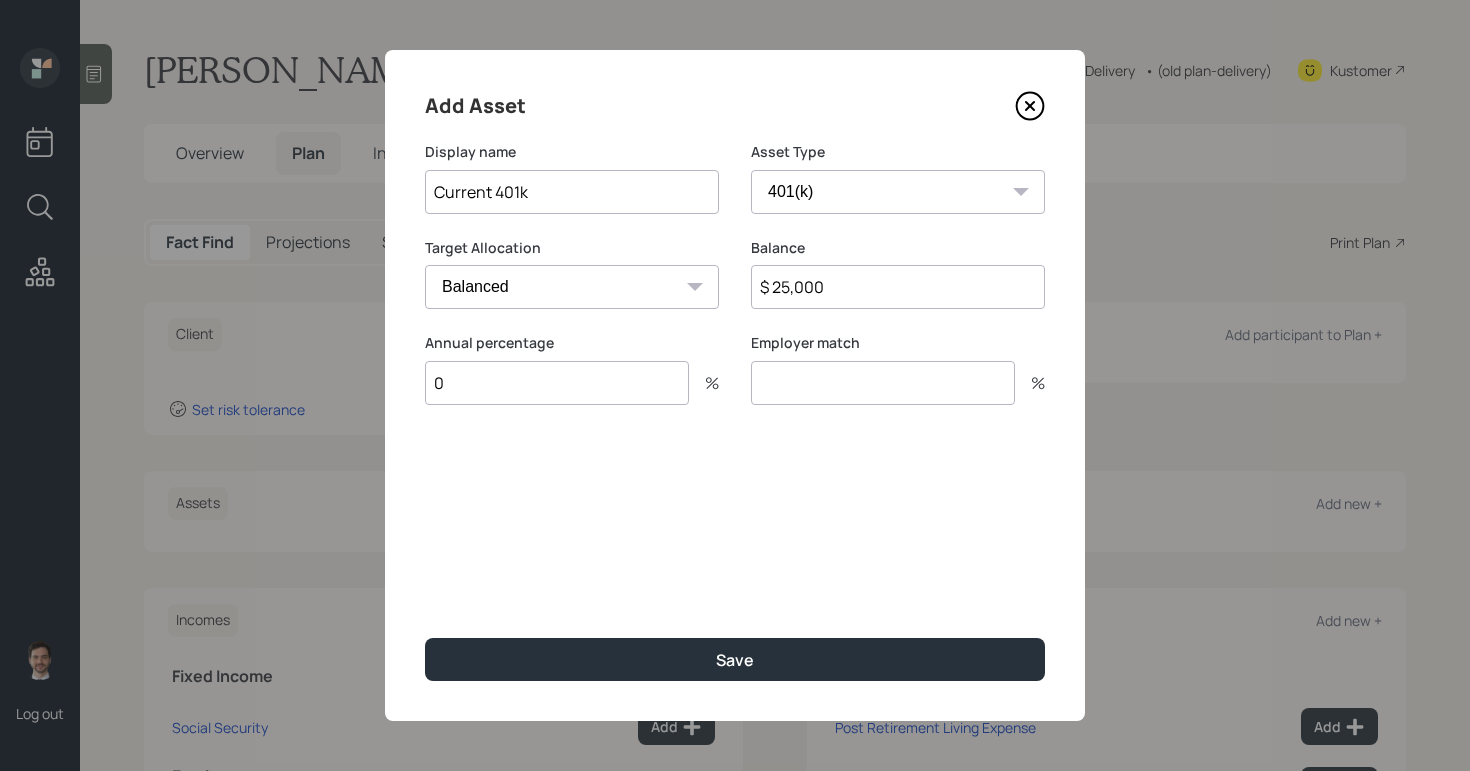 type on "0" 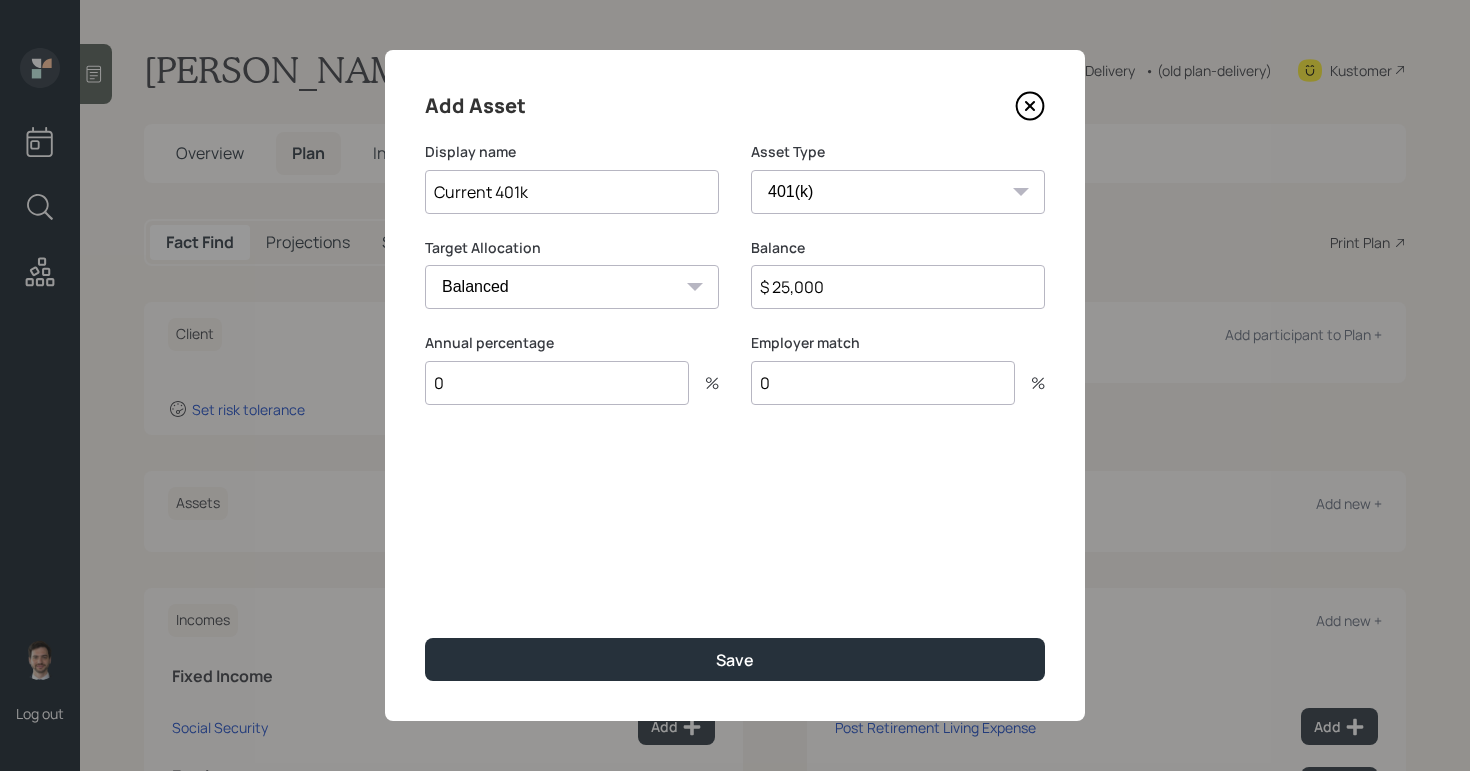 type on "0" 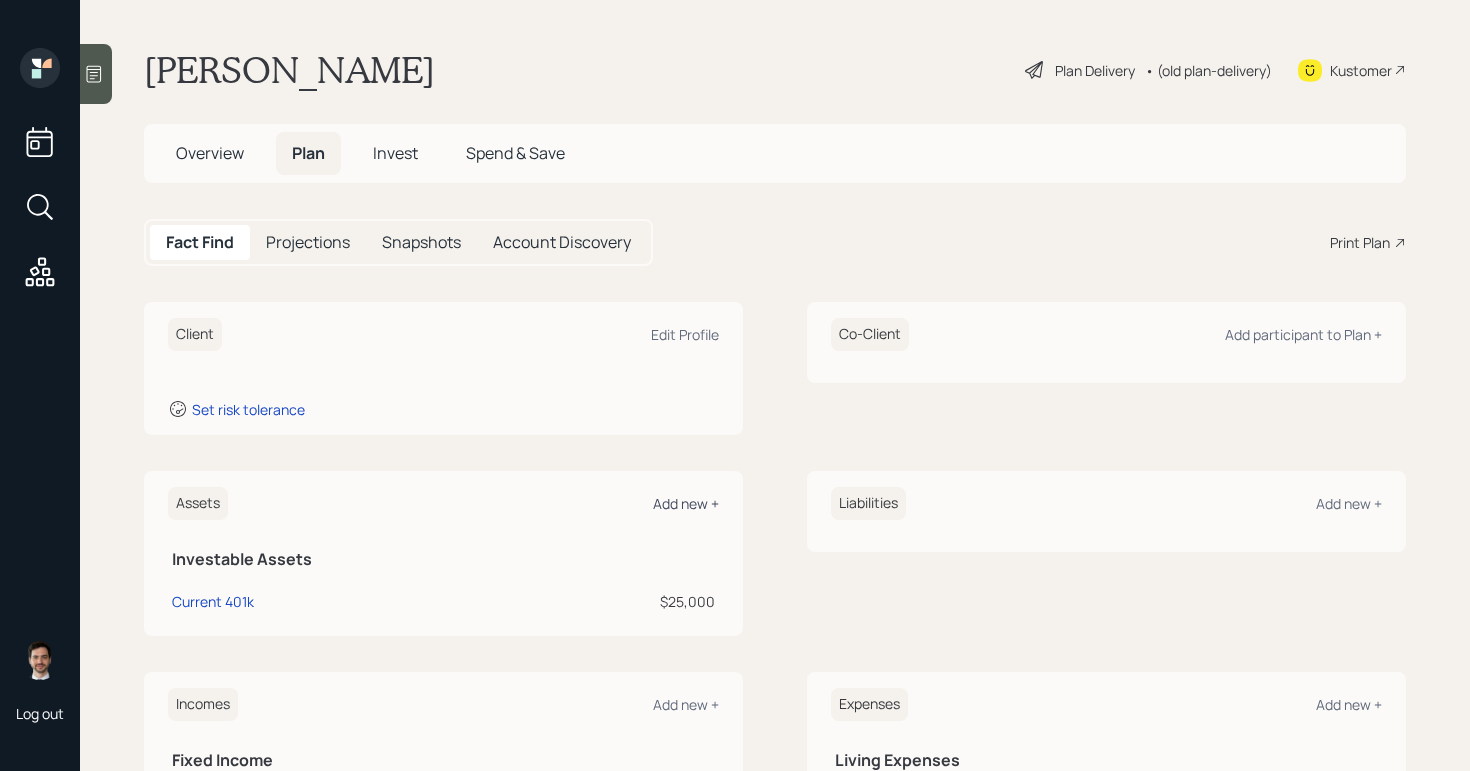 click on "Add new +" at bounding box center (686, 503) 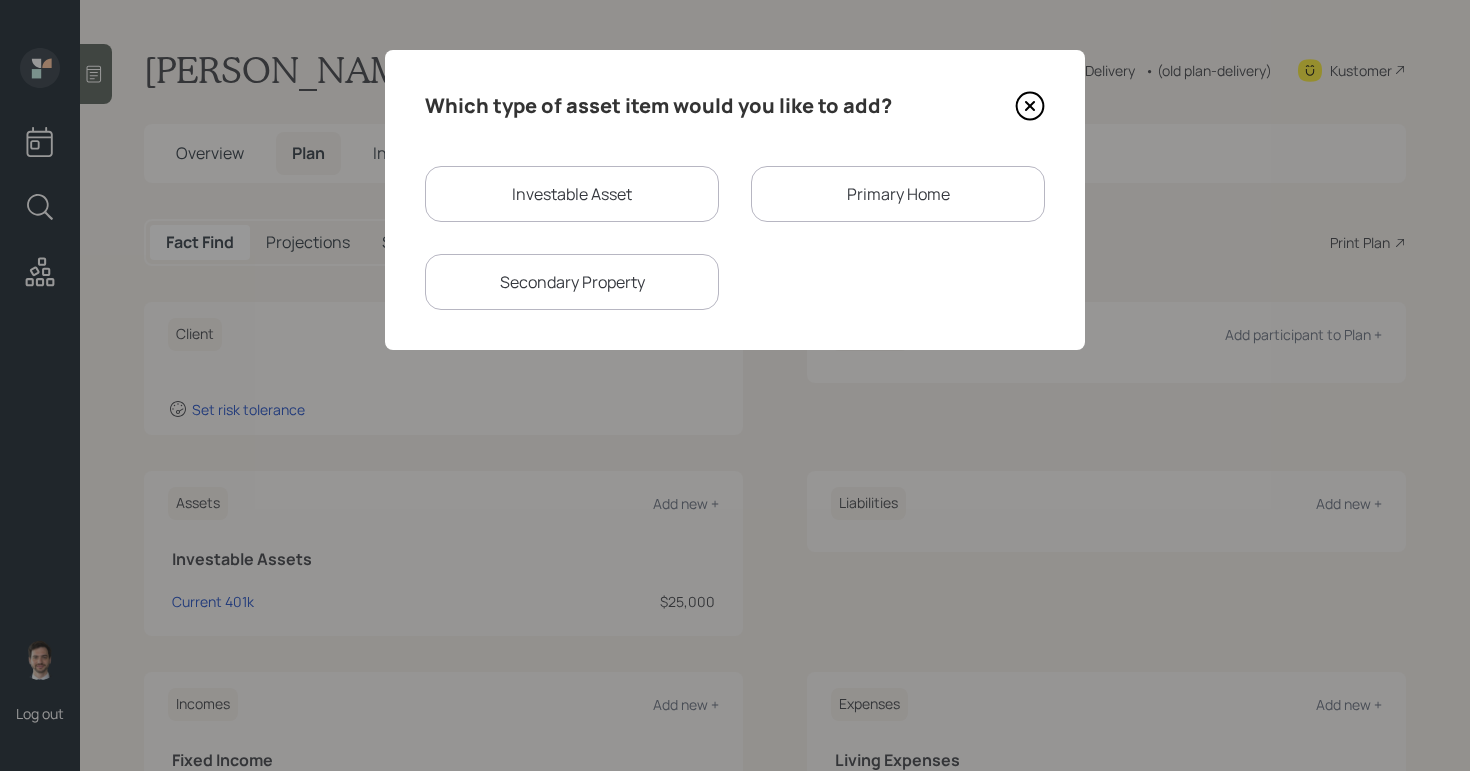 click on "Investable Asset" at bounding box center [572, 194] 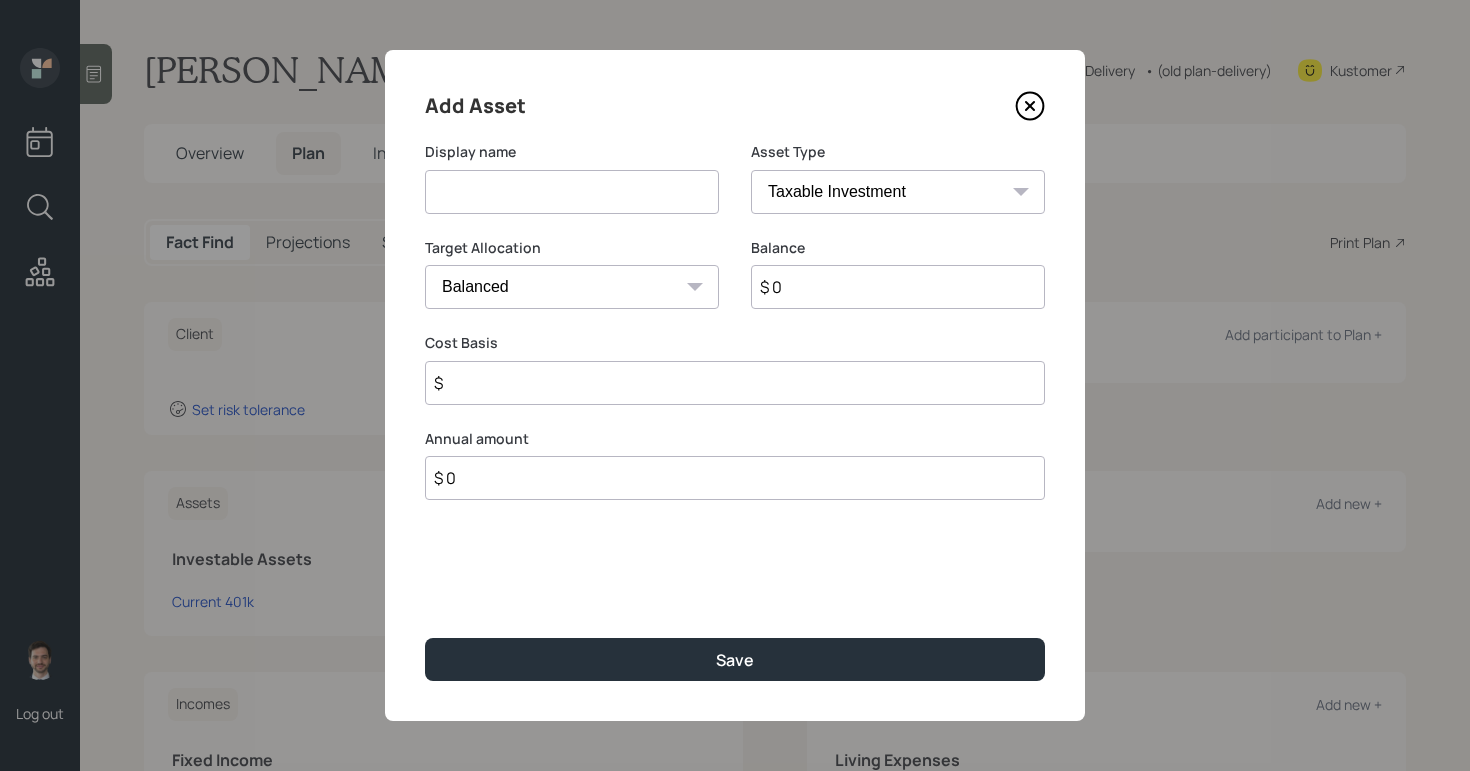 click at bounding box center [572, 192] 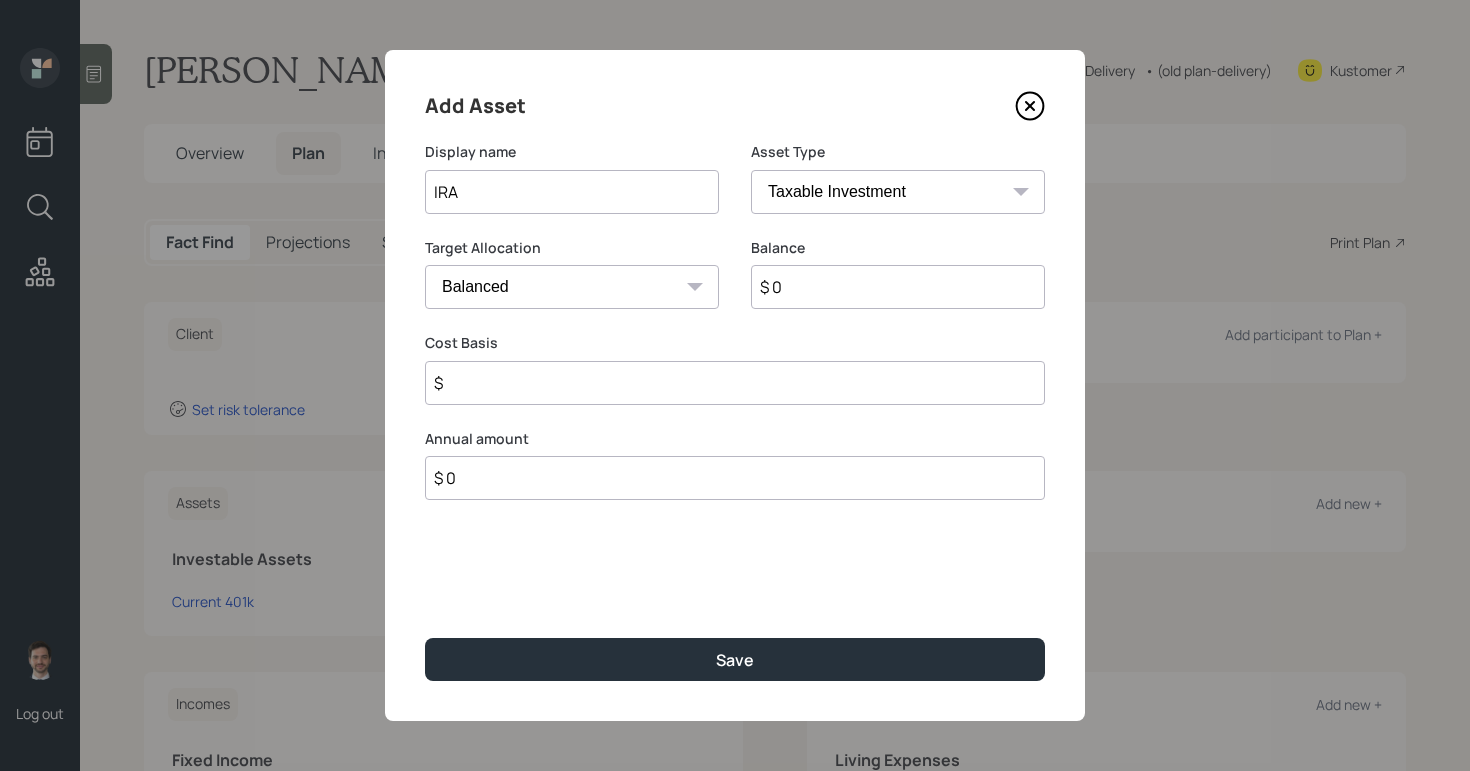type on "IRA" 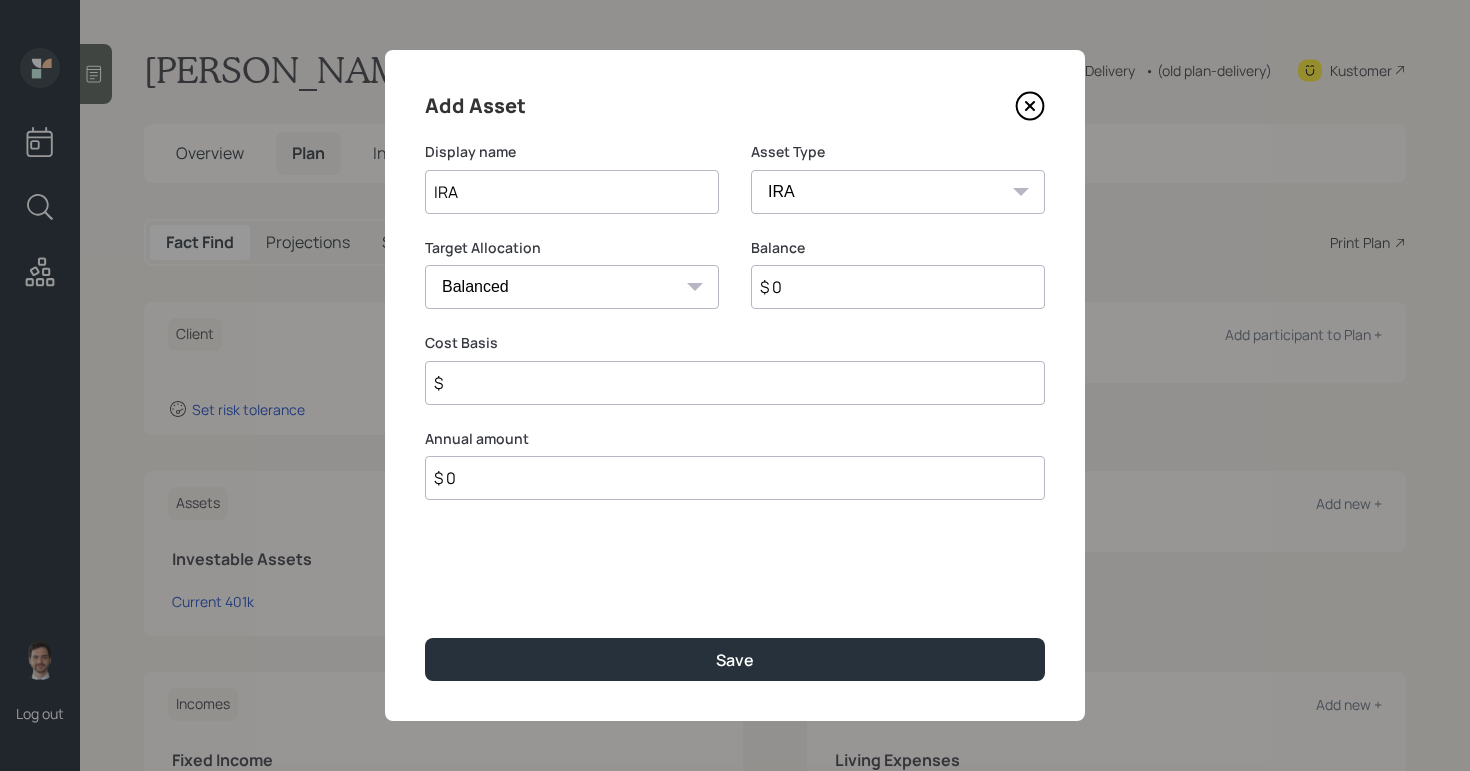 type on "$" 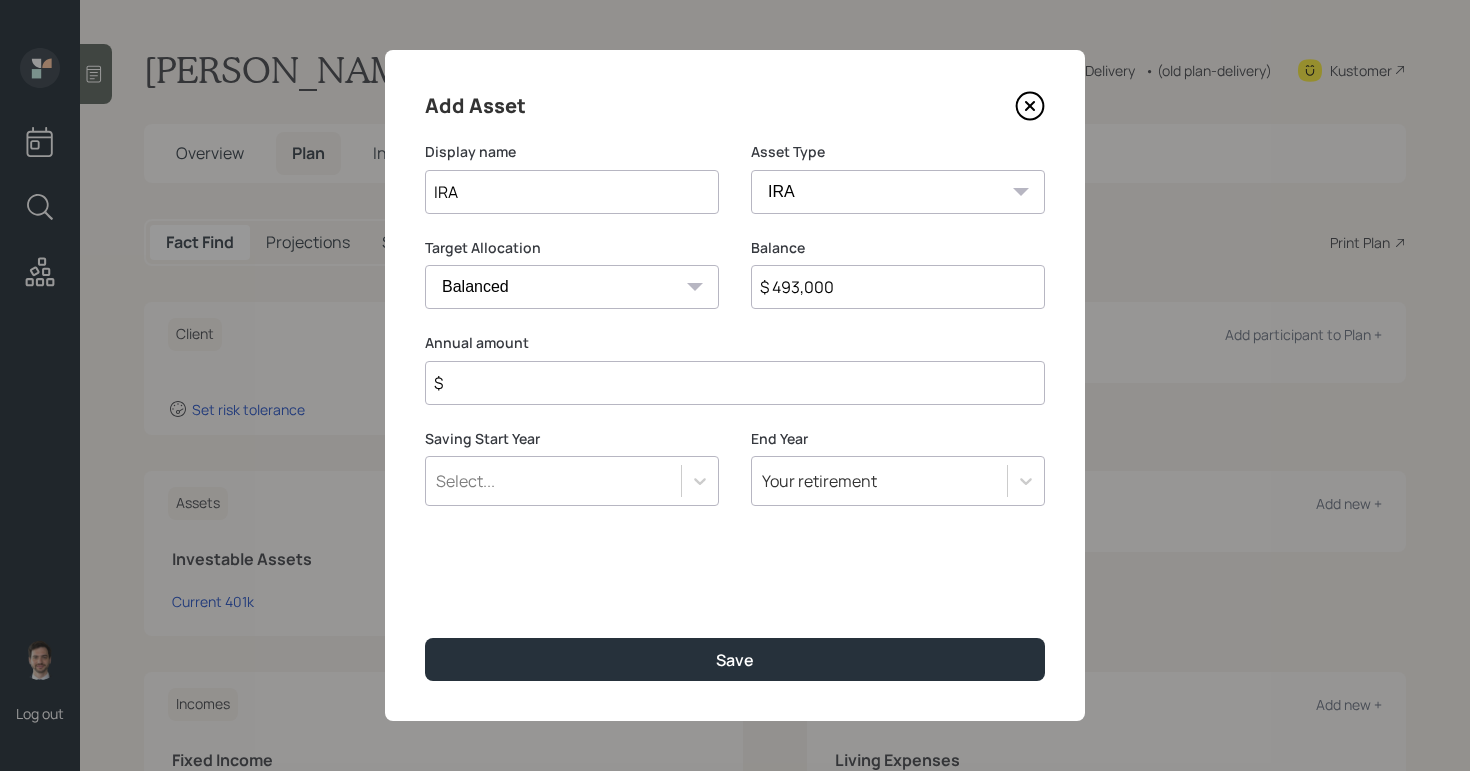 type on "$ 493,000" 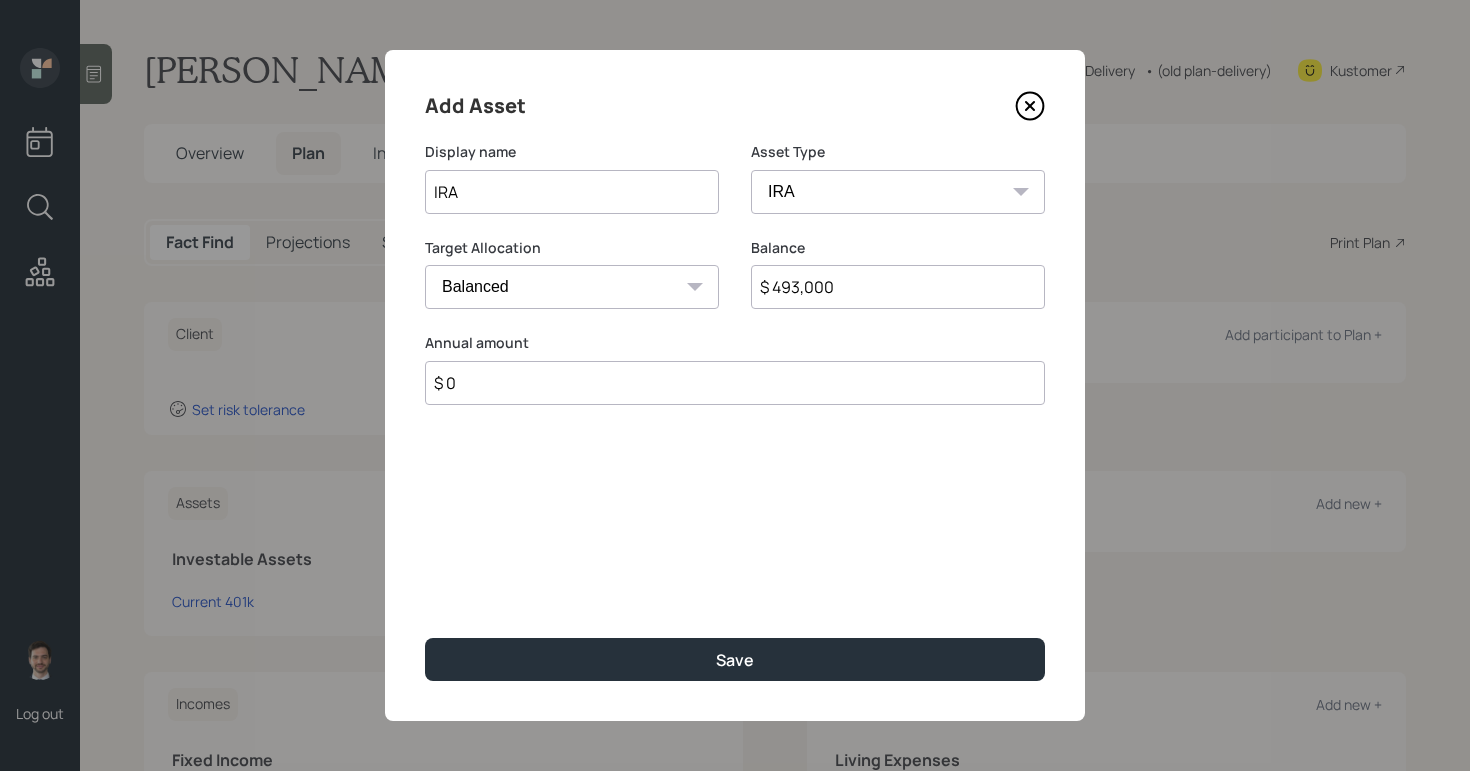 type on "$ 0" 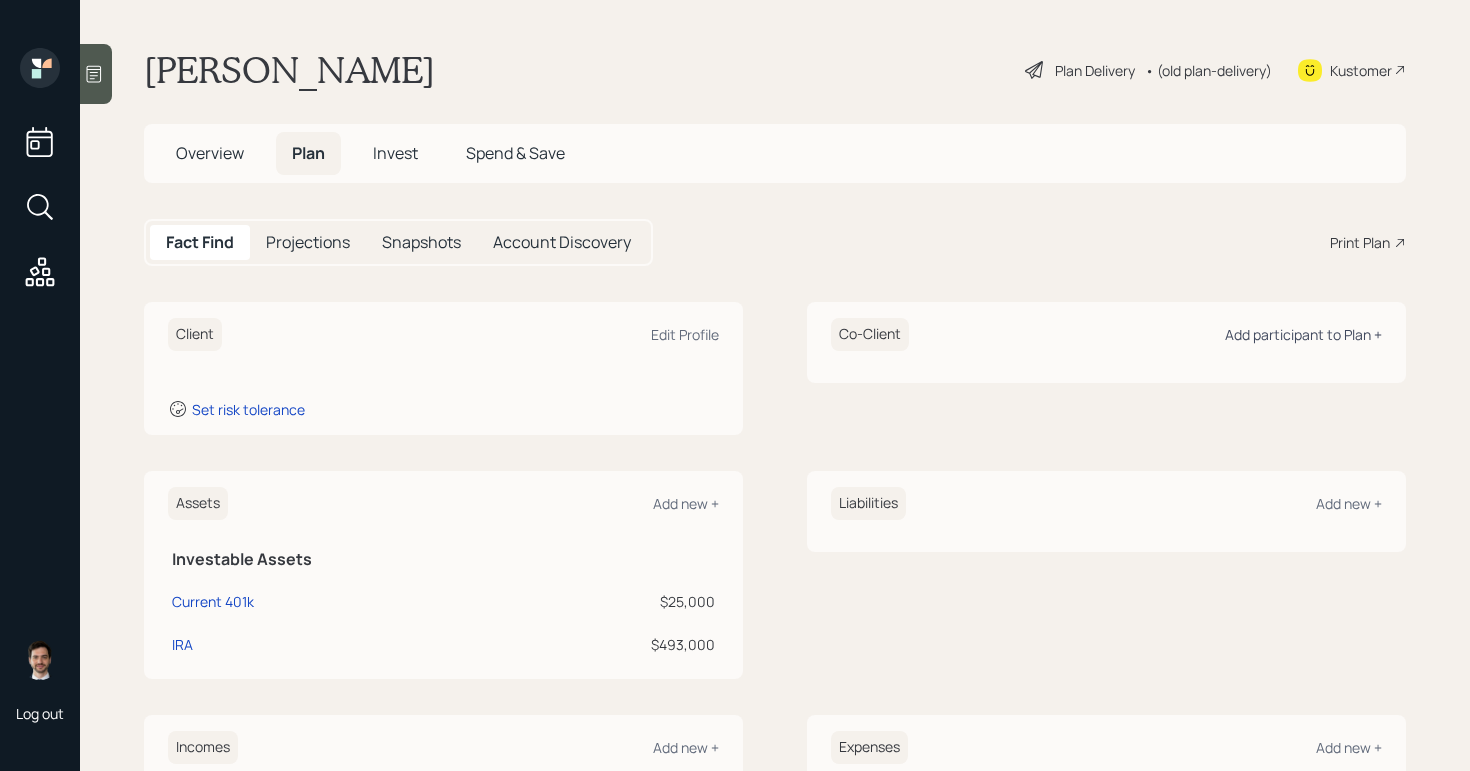 click on "Add participant to Plan +" at bounding box center (1303, 334) 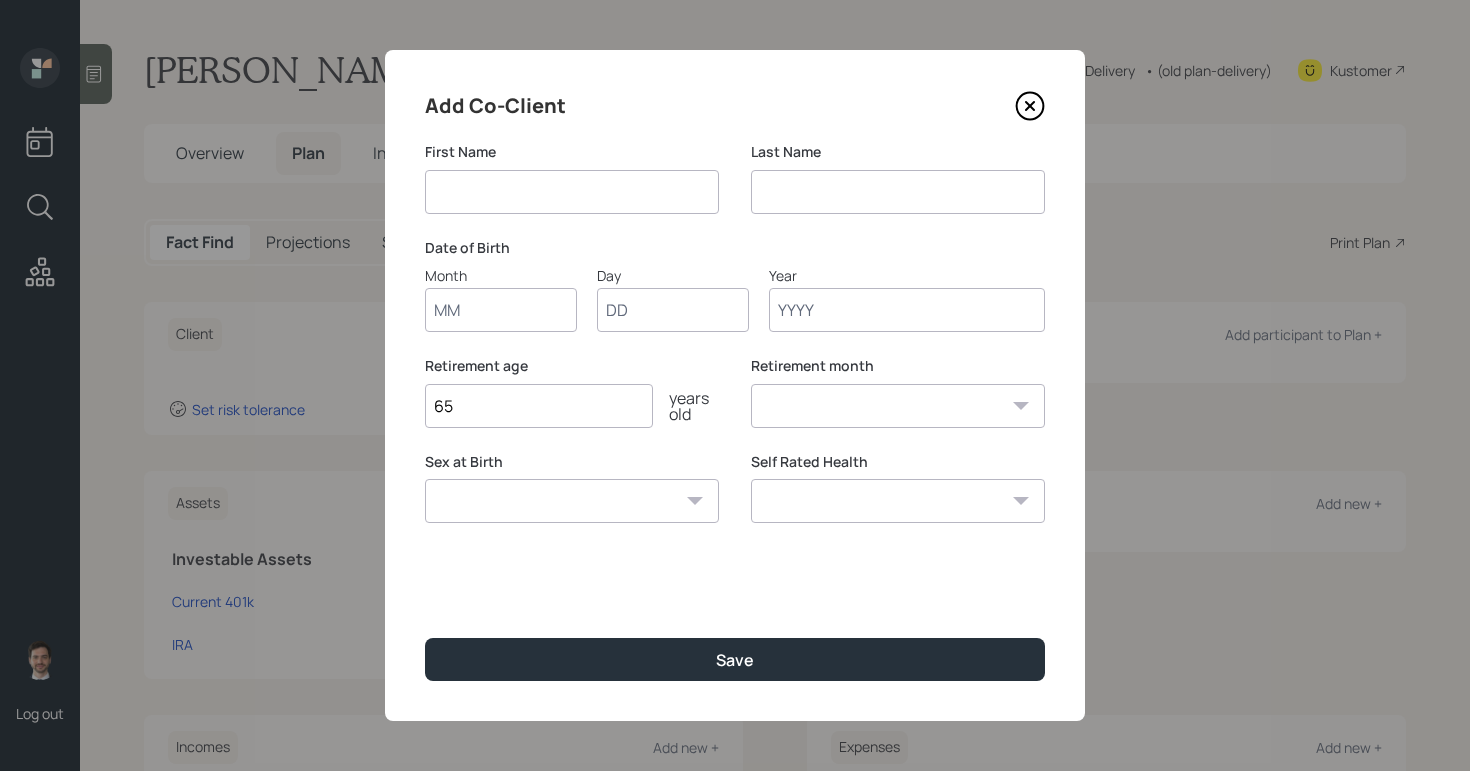 click at bounding box center (572, 192) 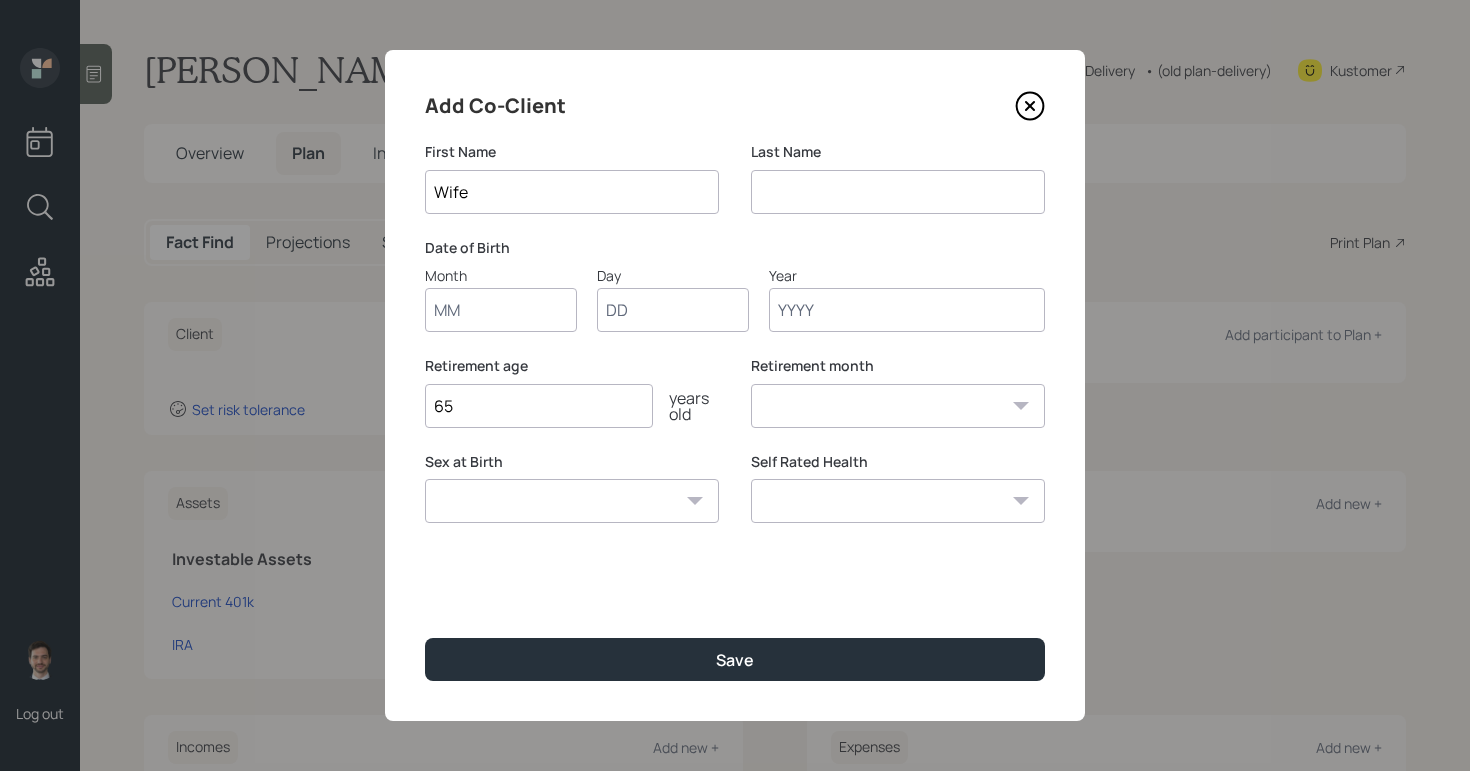 type on "Wife" 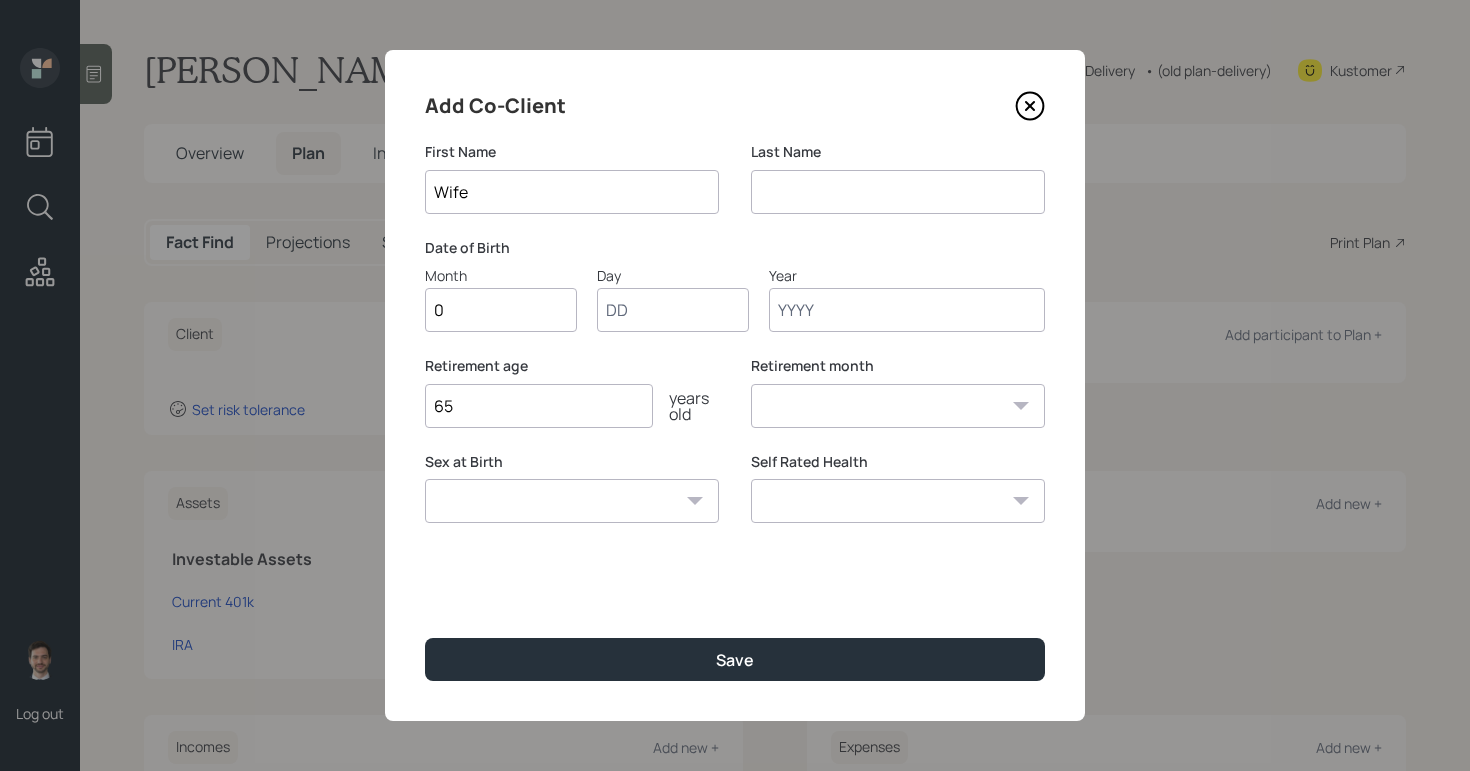 type on "01" 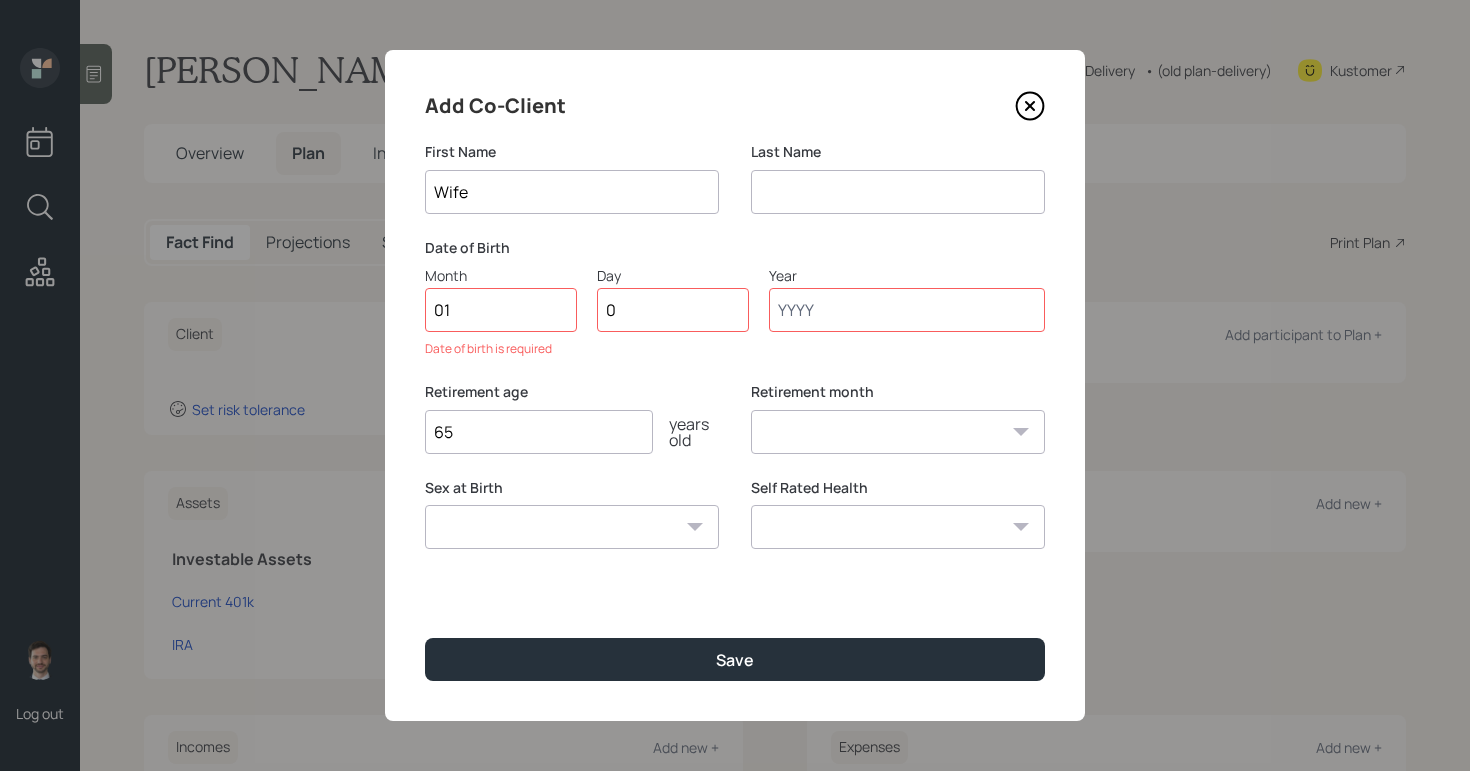 type on "01" 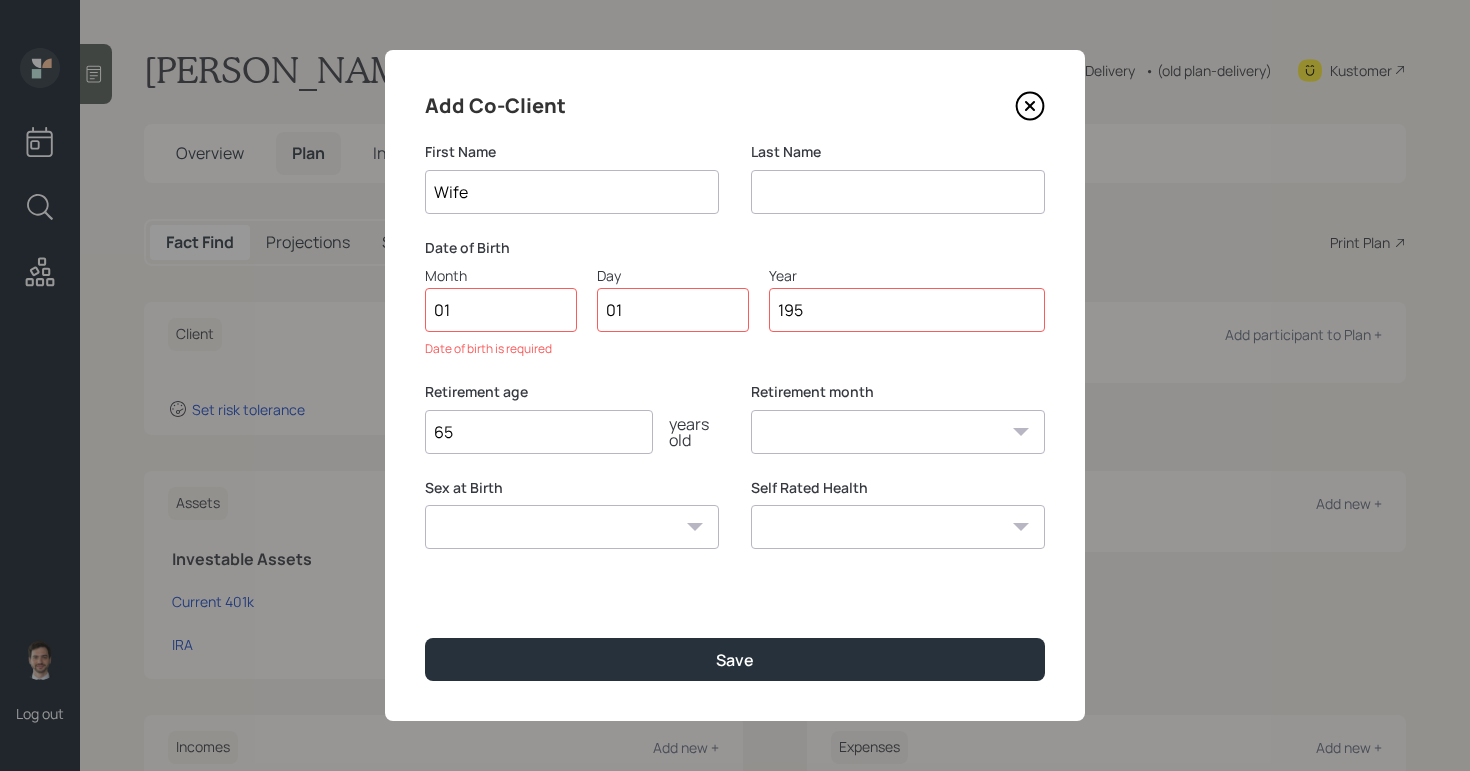 type on "1950" 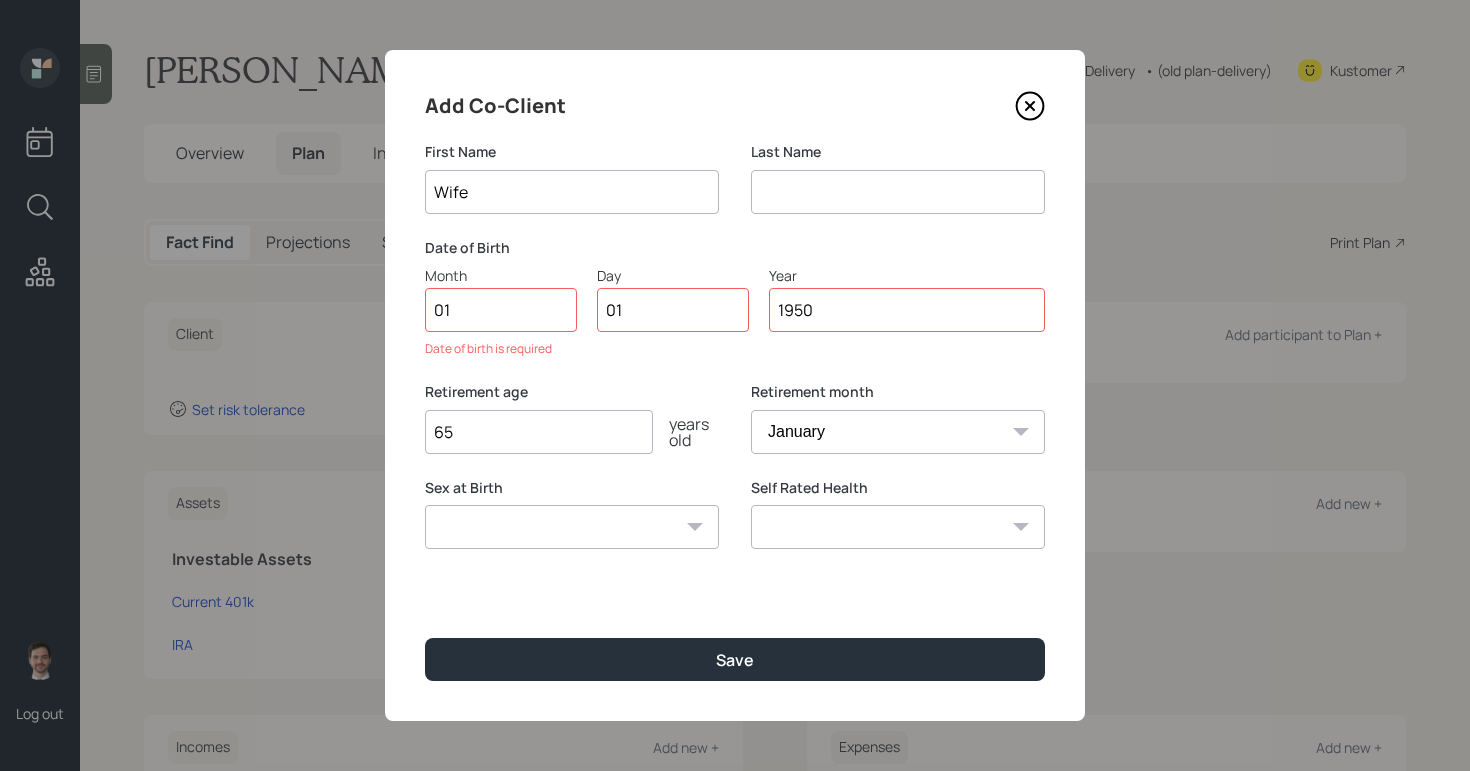 type on "1950" 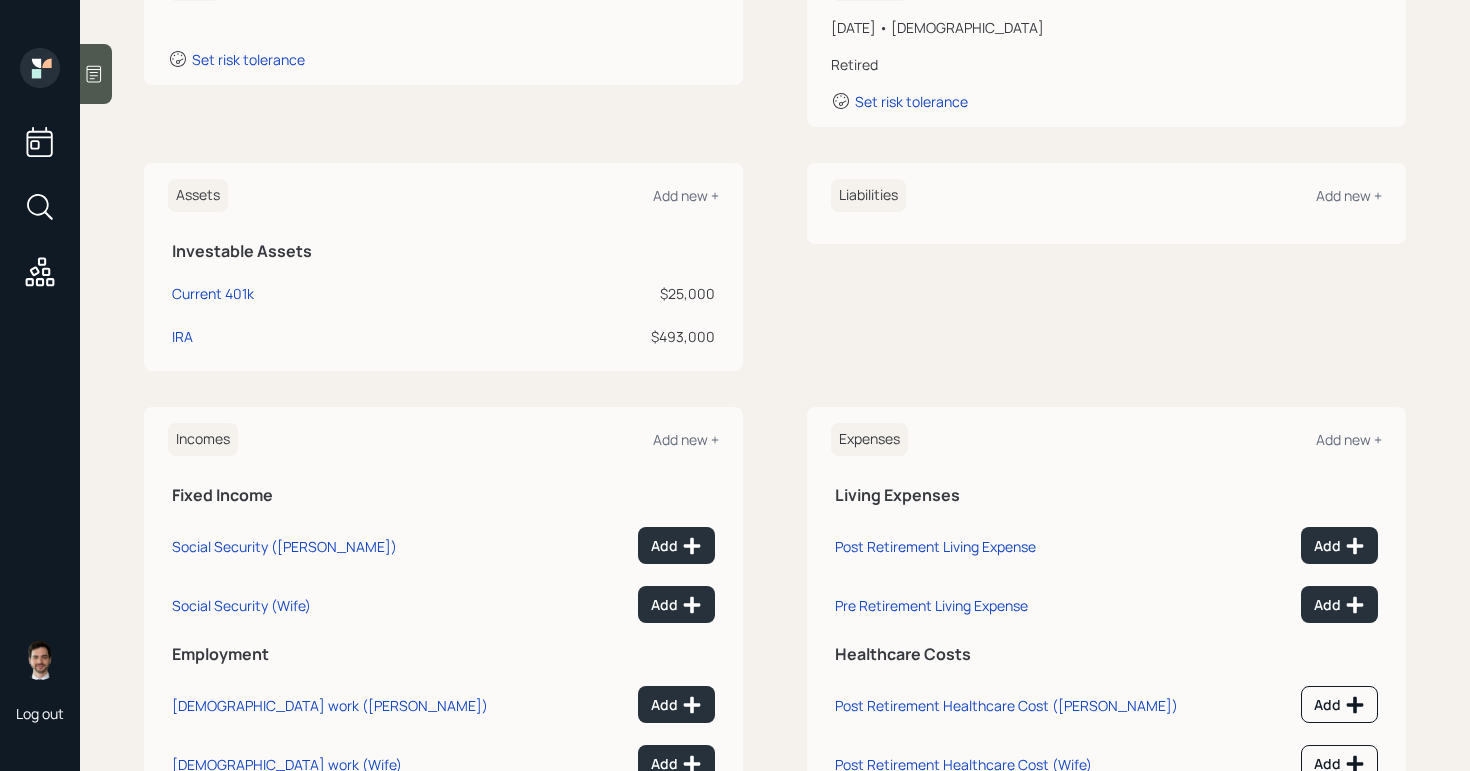 scroll, scrollTop: 389, scrollLeft: 0, axis: vertical 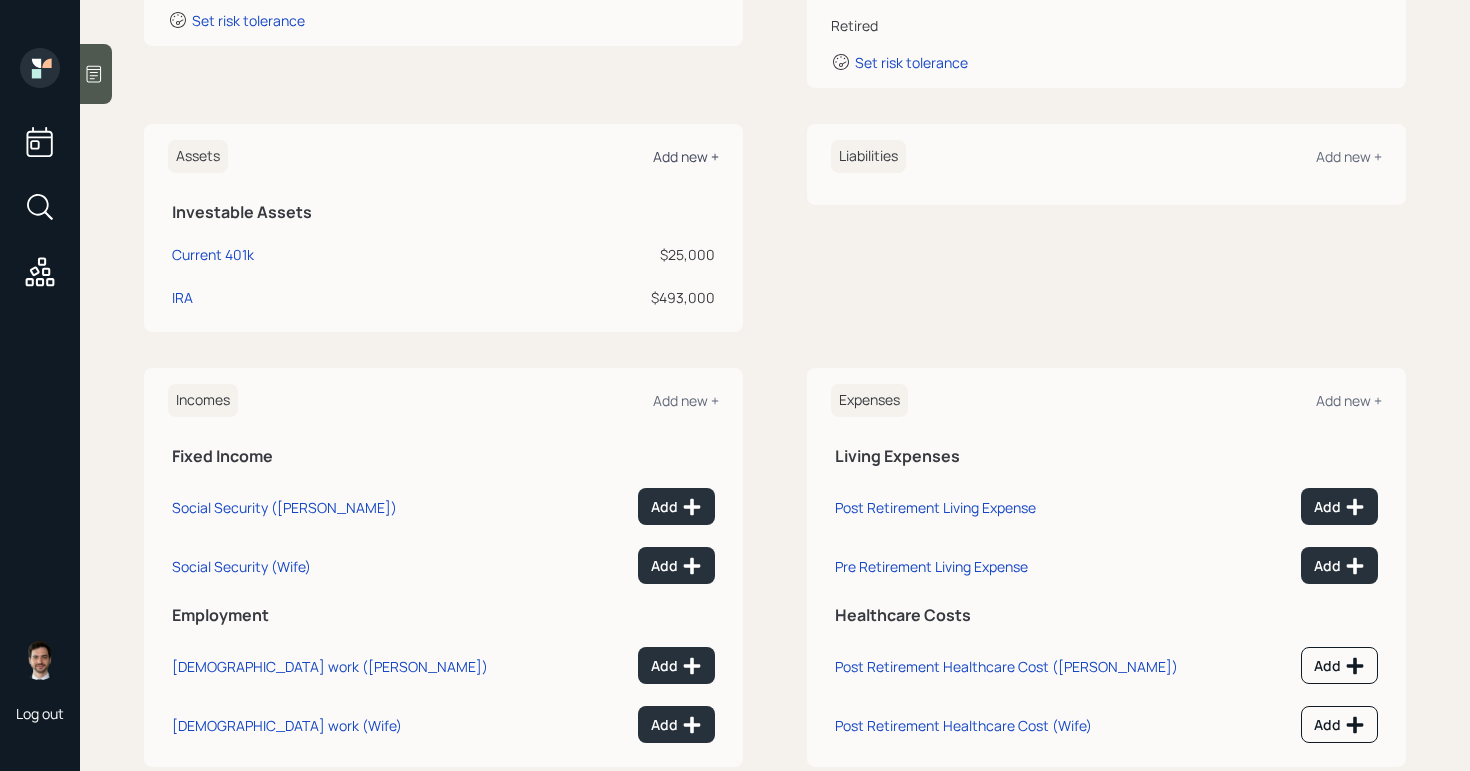 click on "Add new +" at bounding box center [686, 156] 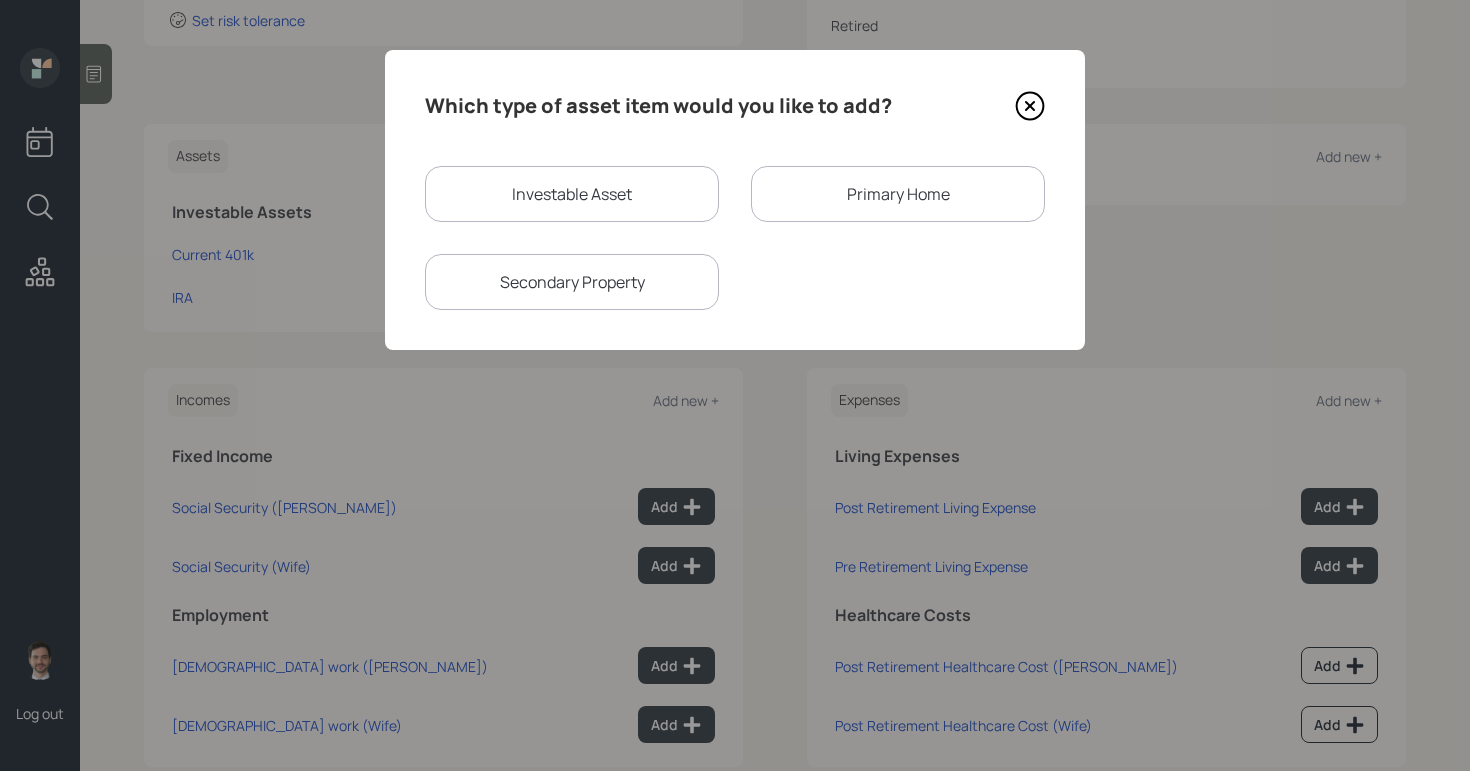click on "Investable Asset" at bounding box center (572, 194) 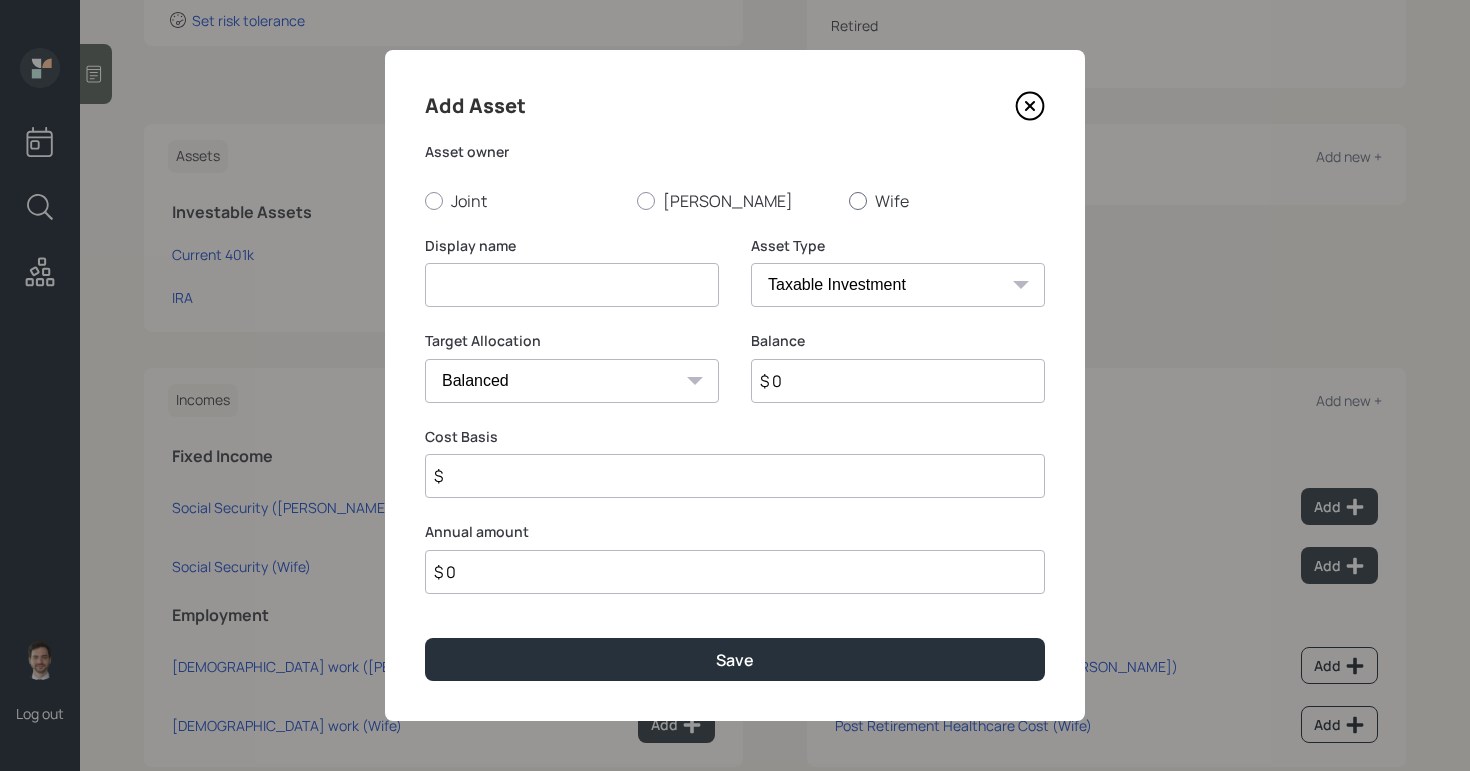 click at bounding box center [858, 201] 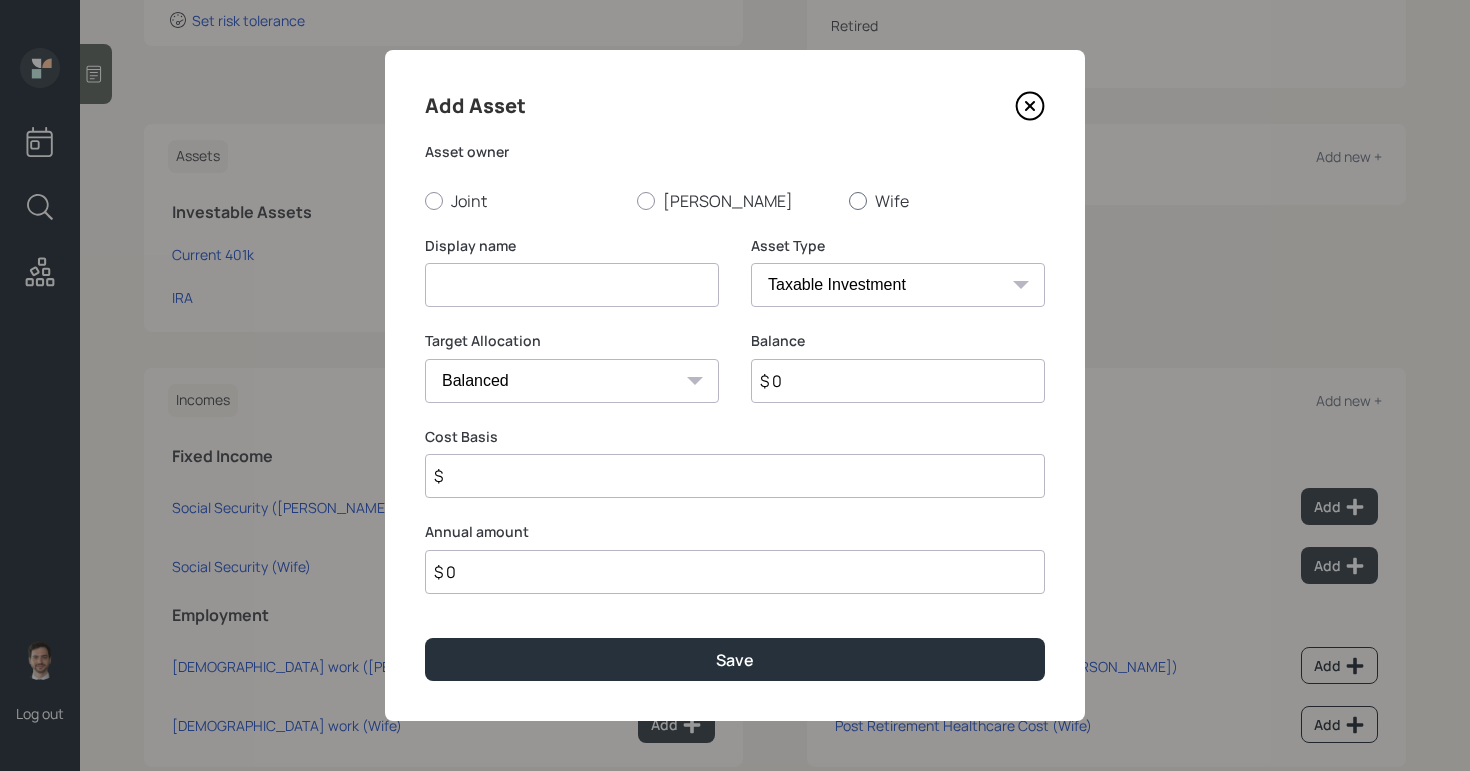 radio on "true" 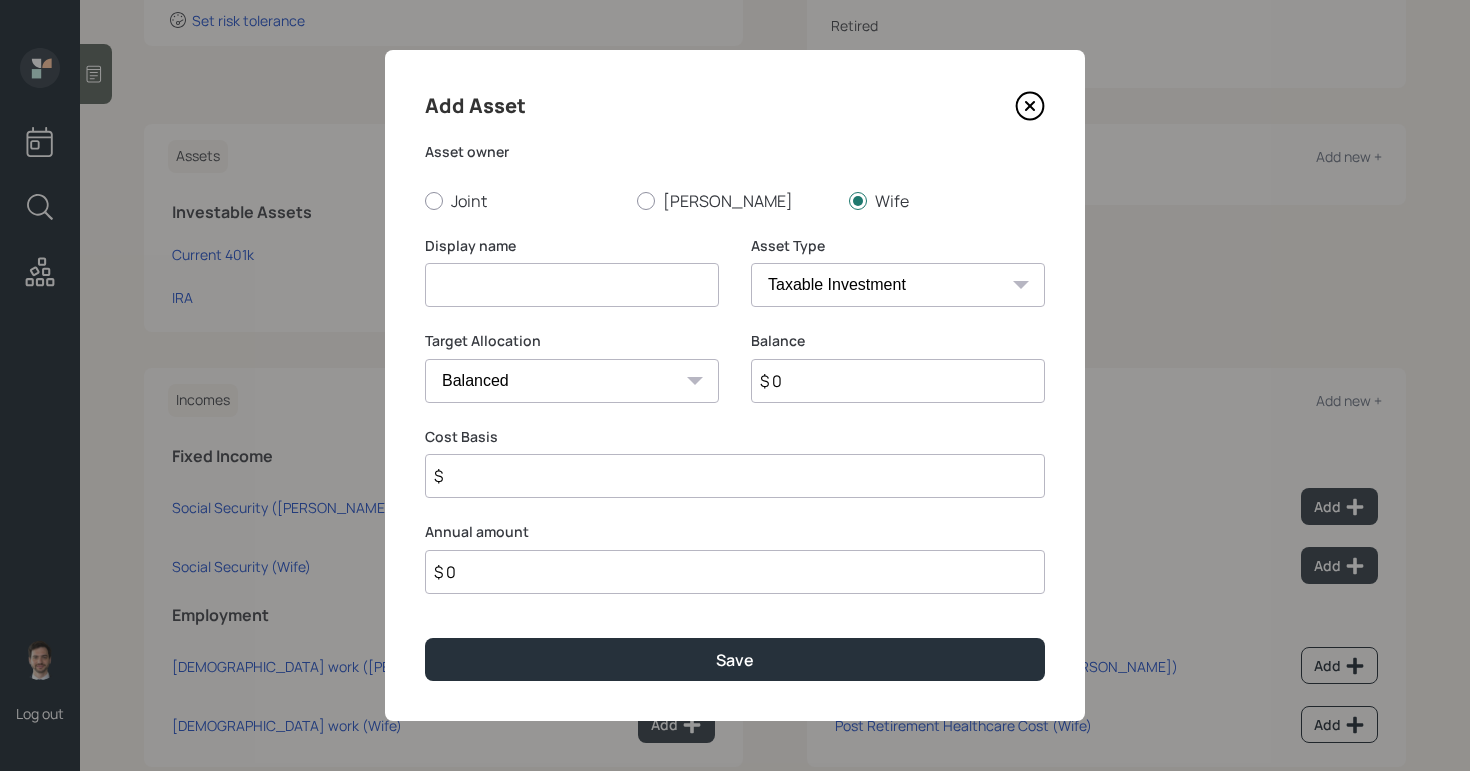 click at bounding box center (572, 285) 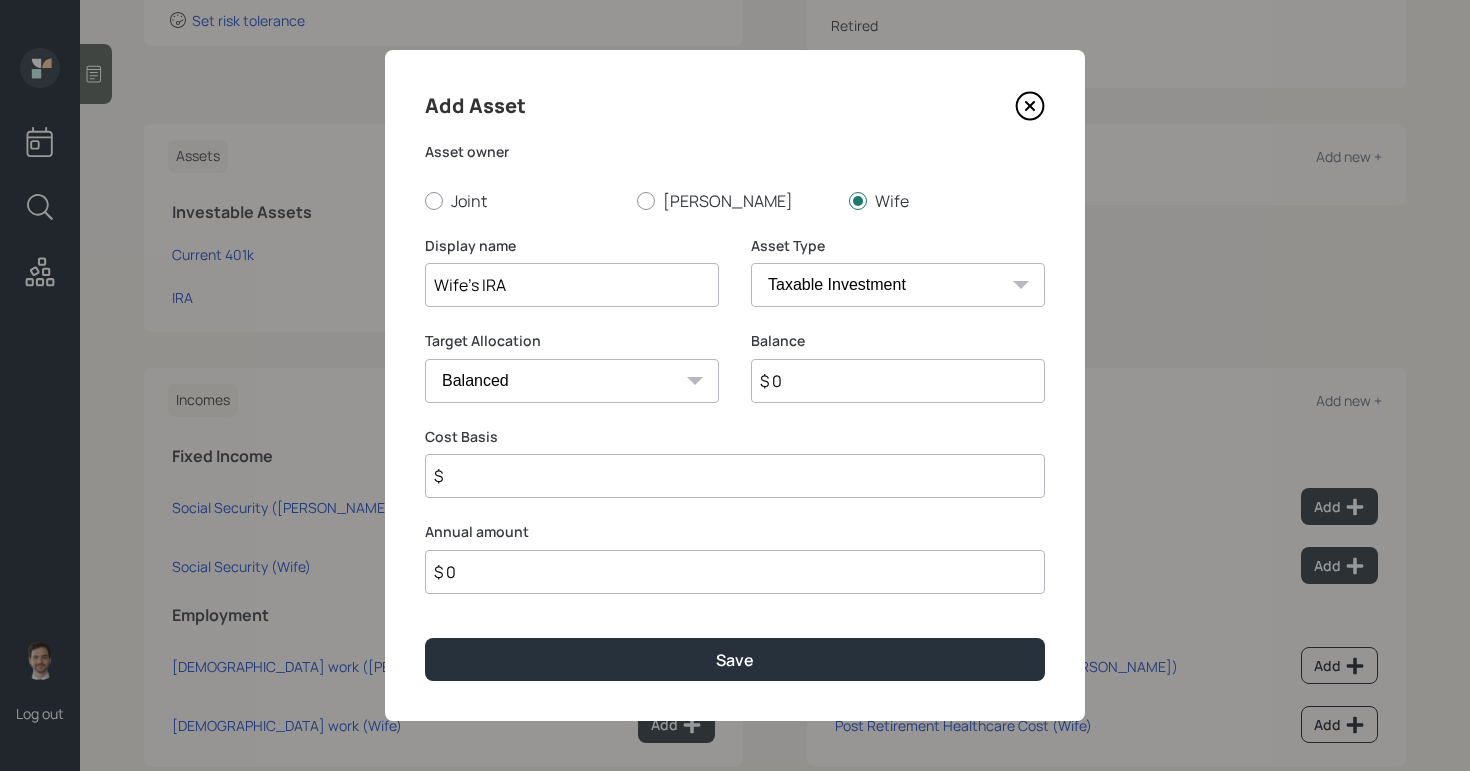 type on "Wife's IRA" 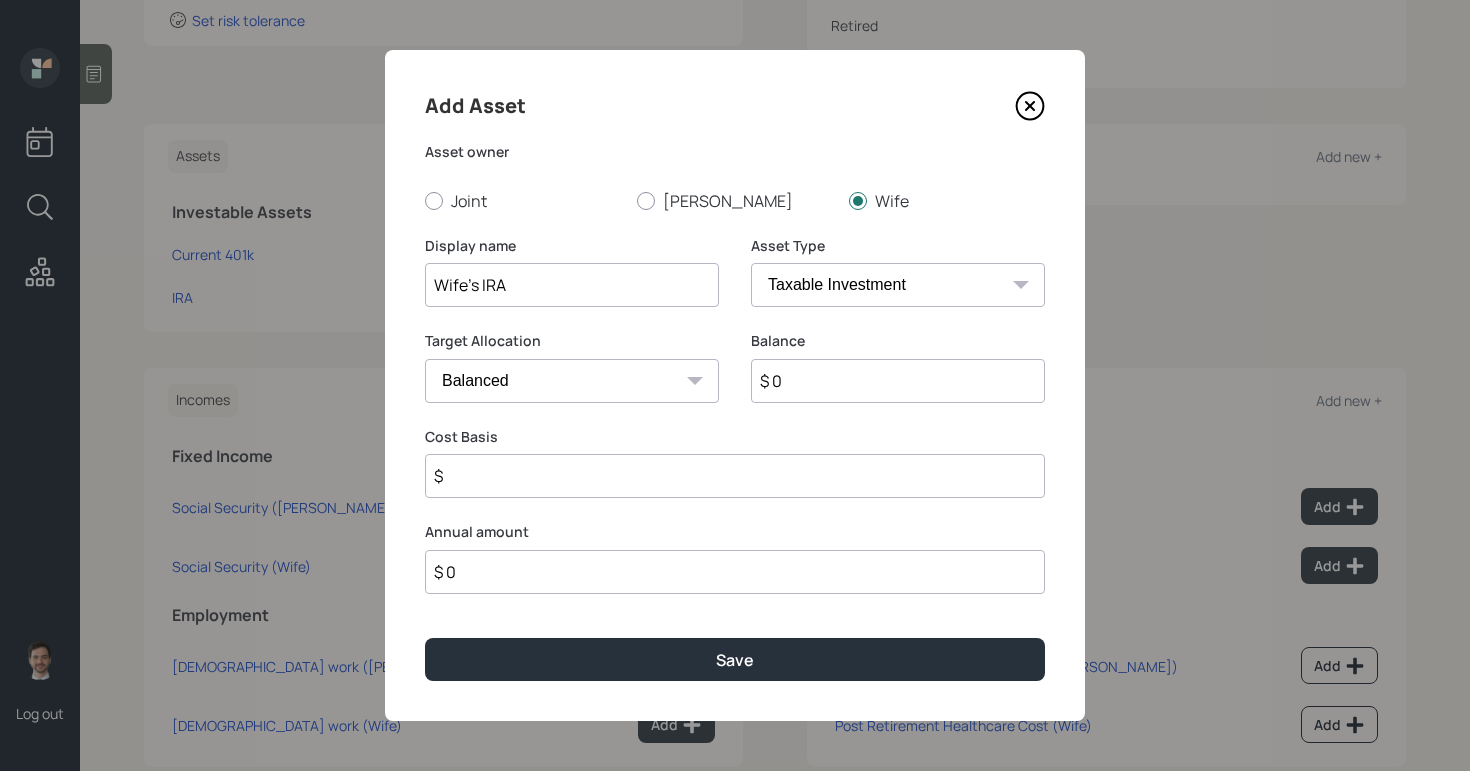 select on "ira" 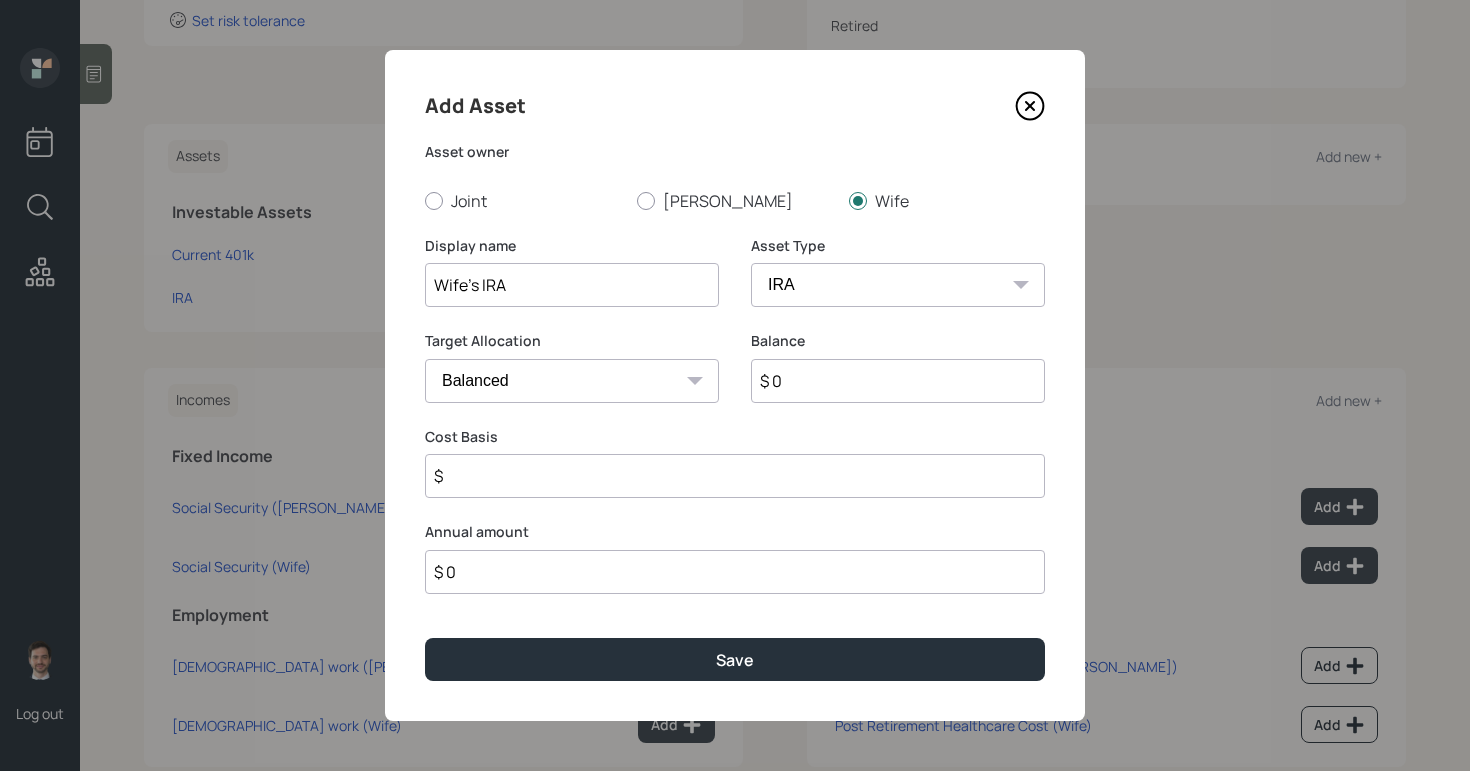 type on "$" 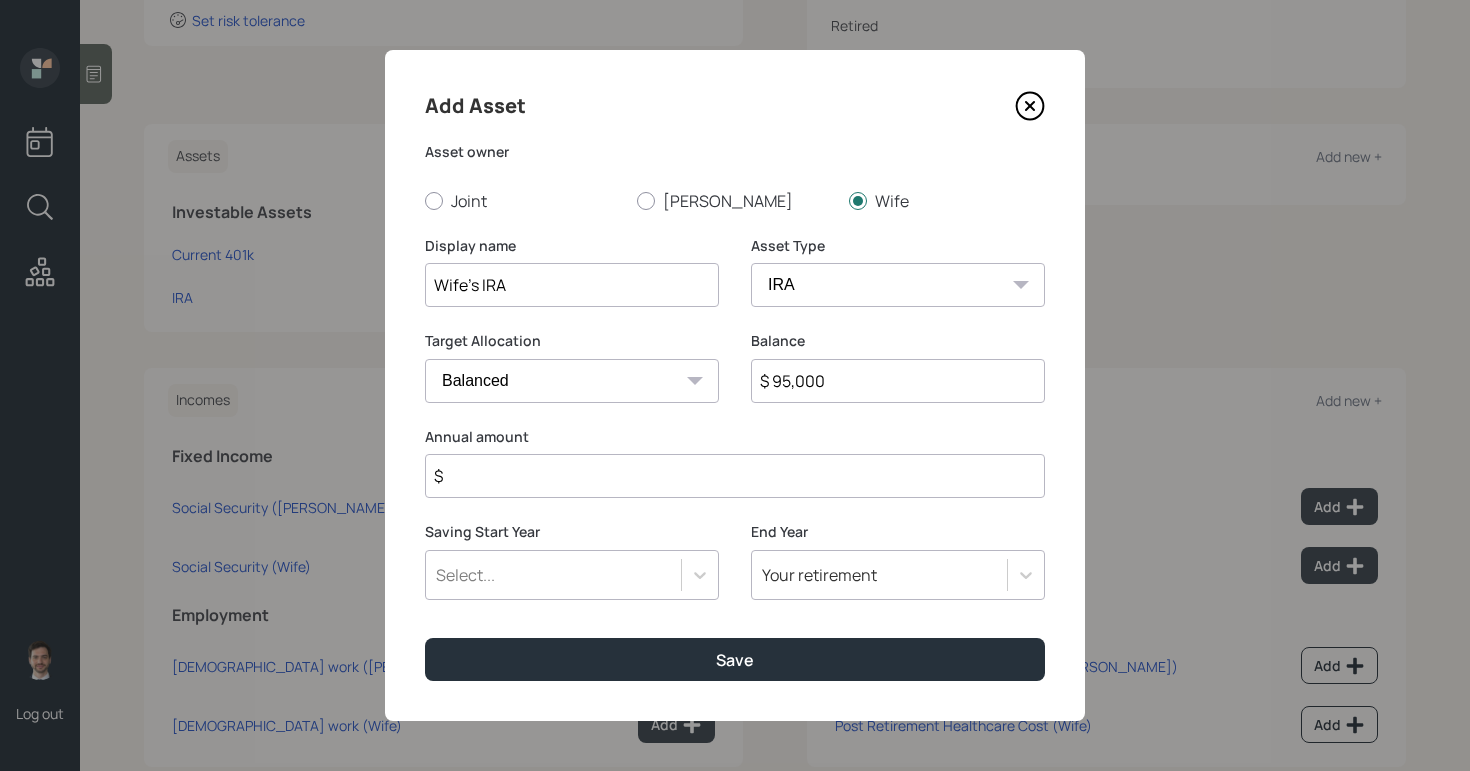 type on "$ 95,000" 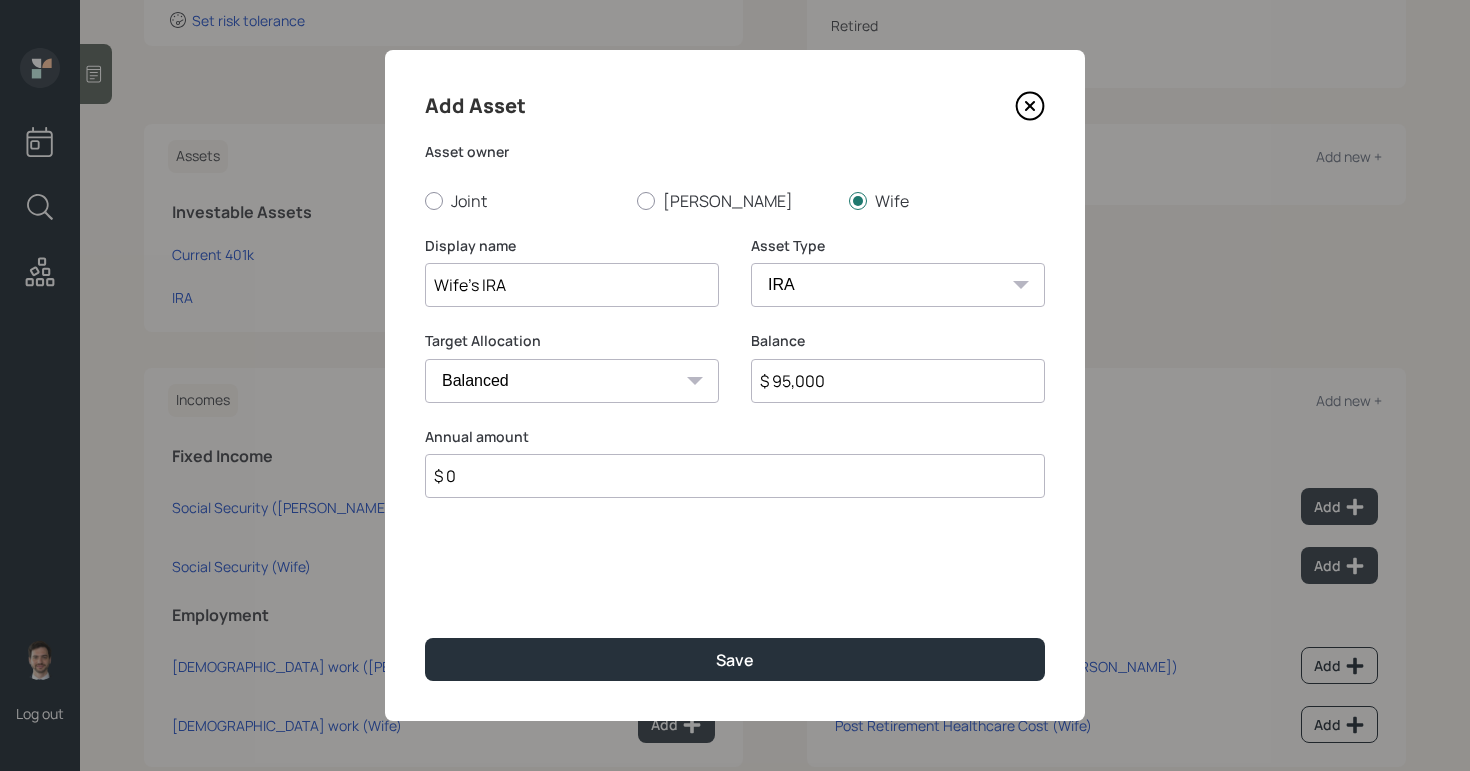 type on "$ 0" 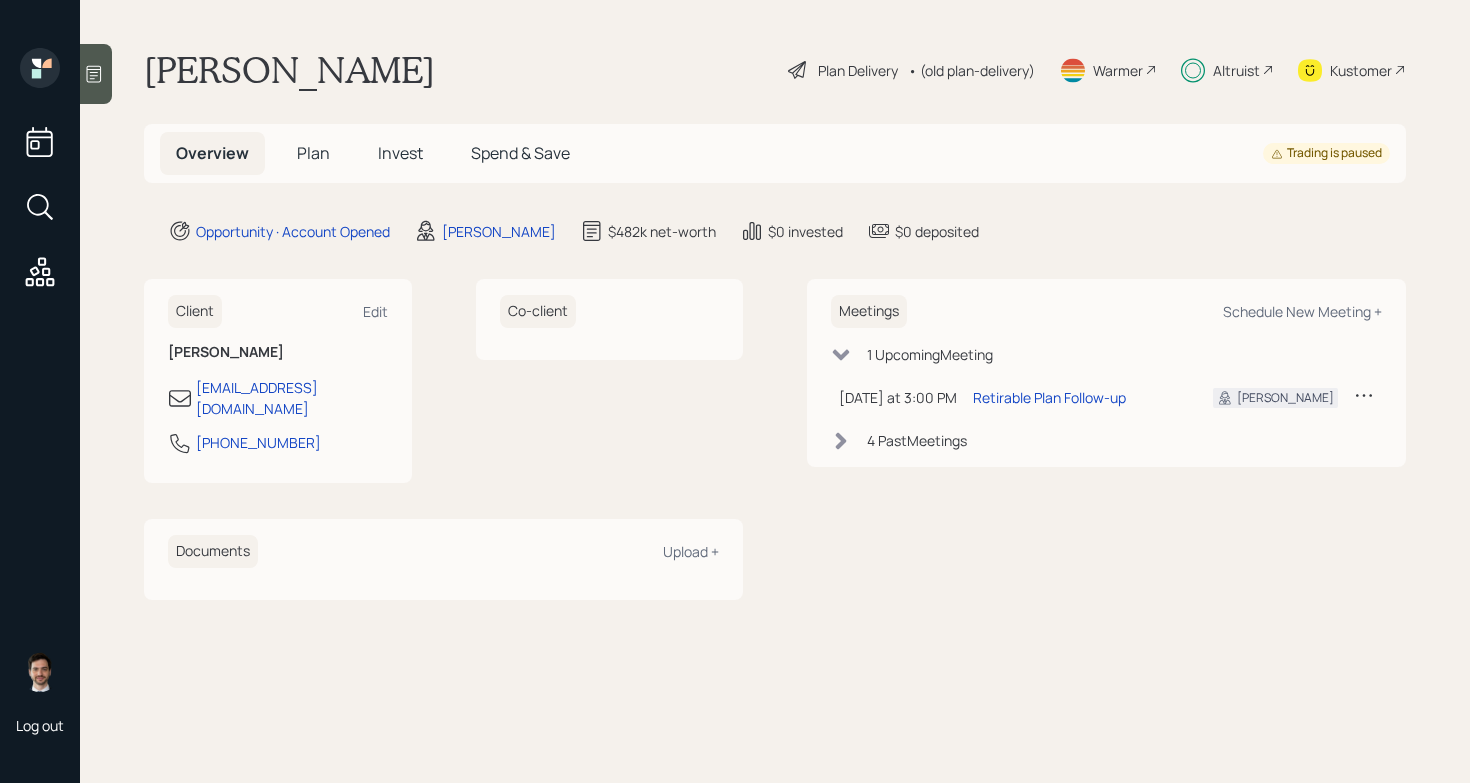 scroll, scrollTop: 0, scrollLeft: 0, axis: both 